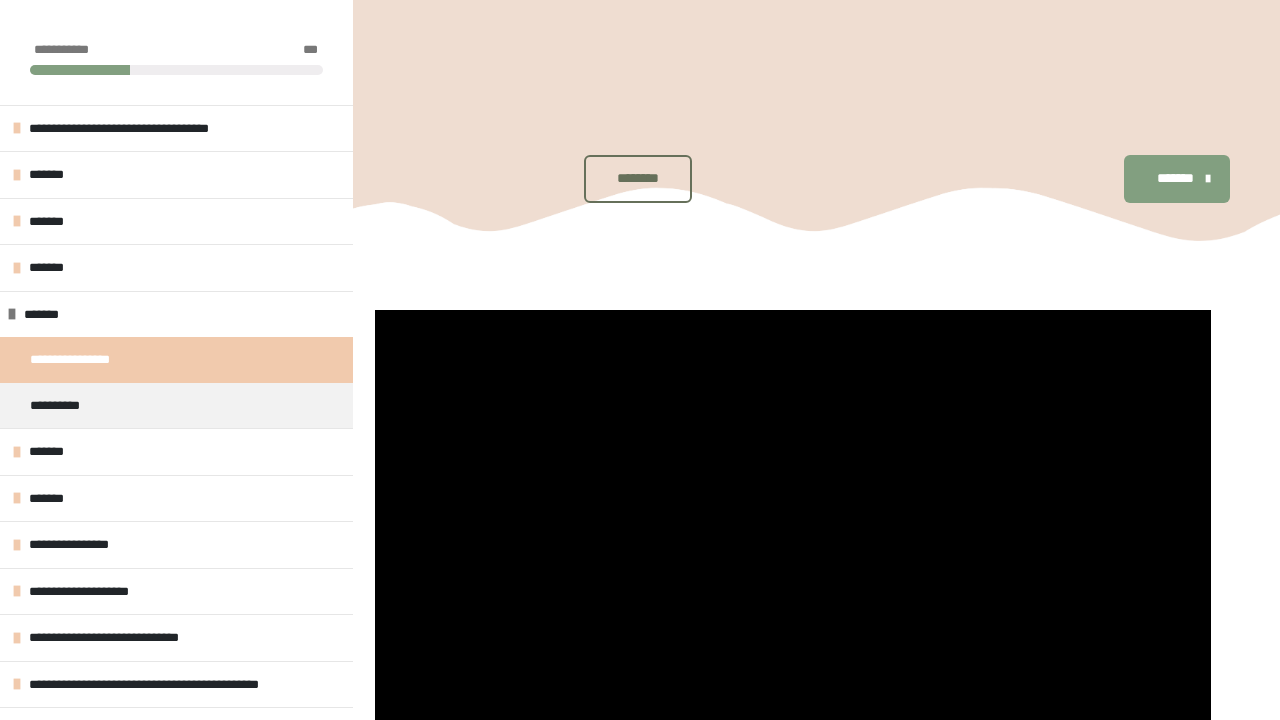 scroll, scrollTop: 466, scrollLeft: 0, axis: vertical 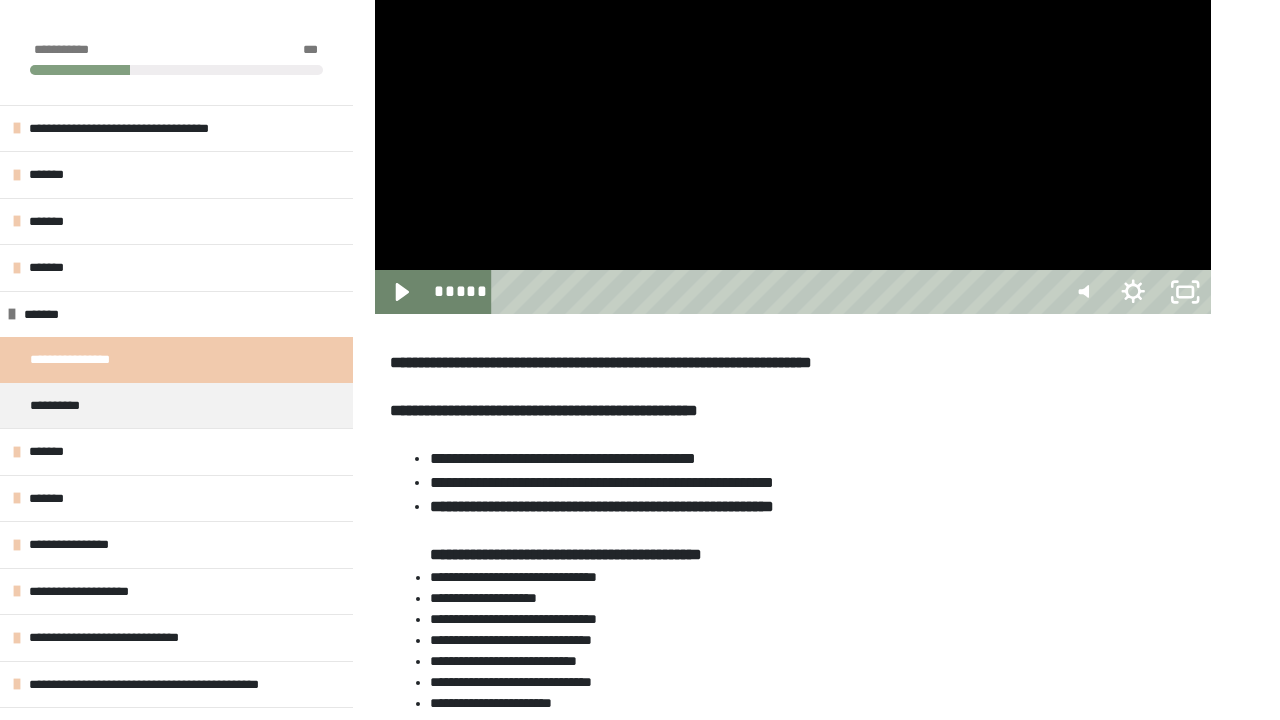 click at bounding box center (793, 79) 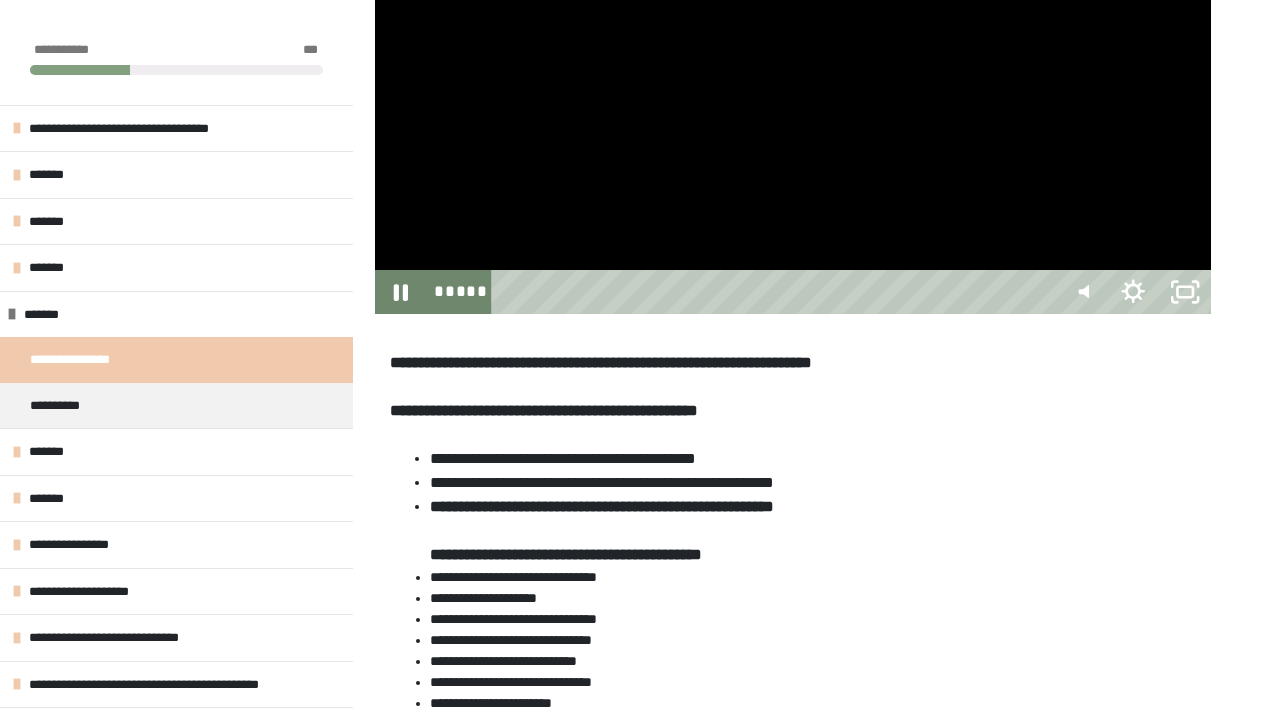 type 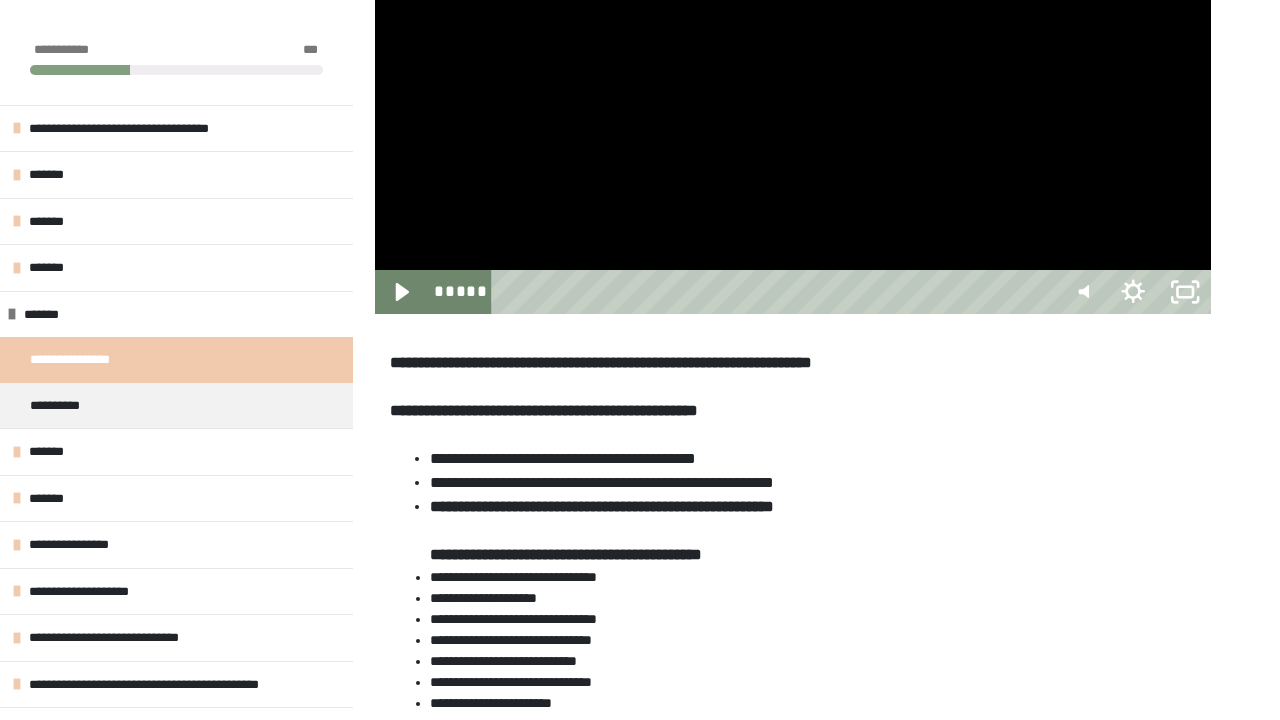 click at bounding box center (375, -156) 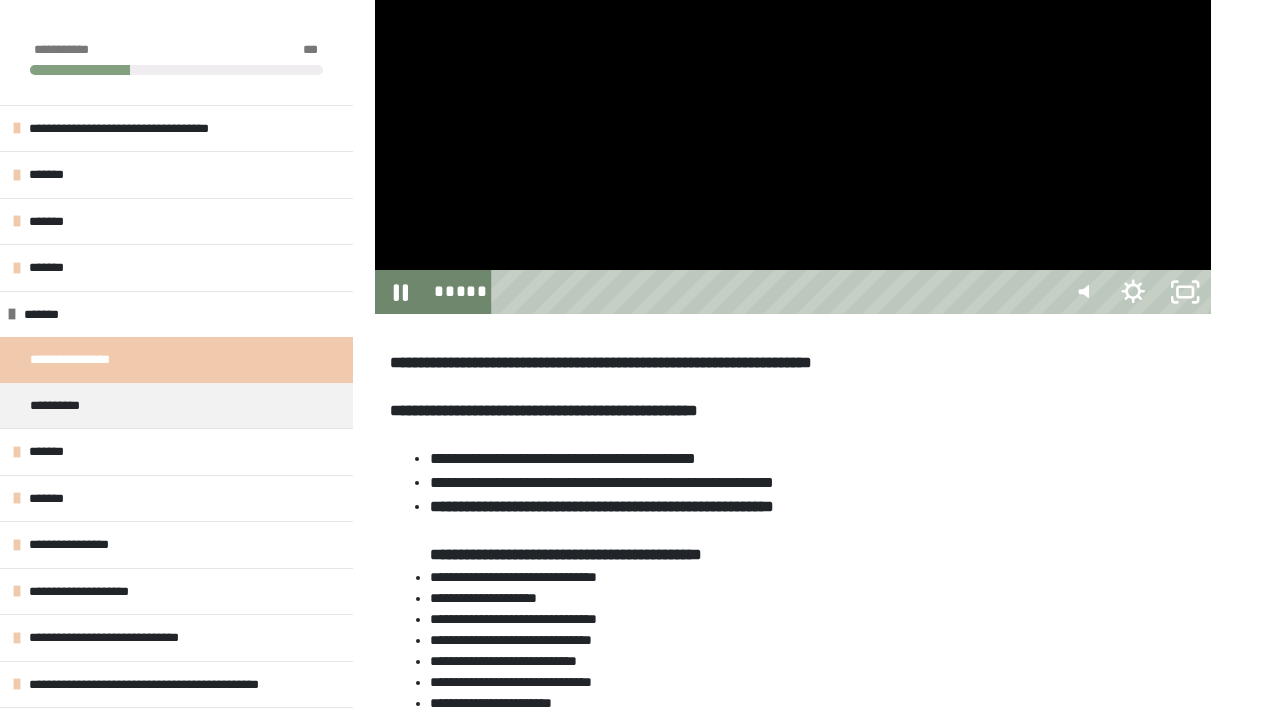 click at bounding box center (793, 79) 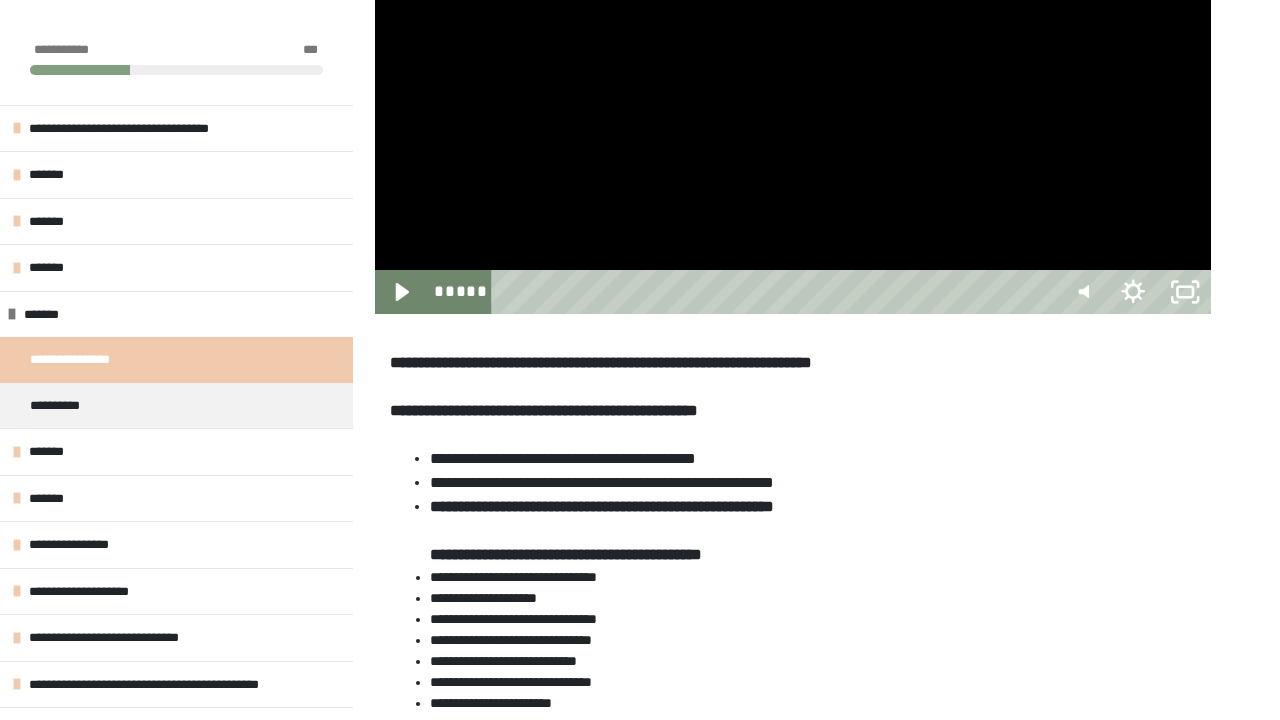 click at bounding box center [375, -156] 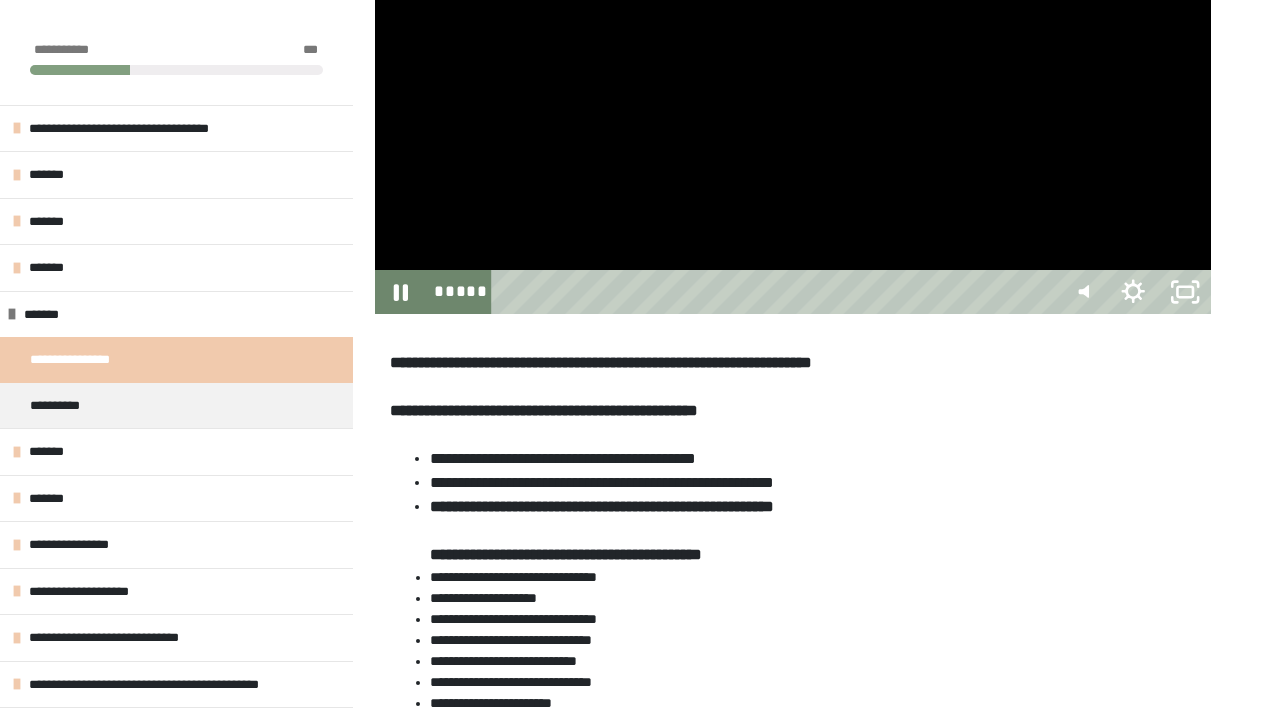 click at bounding box center [793, 79] 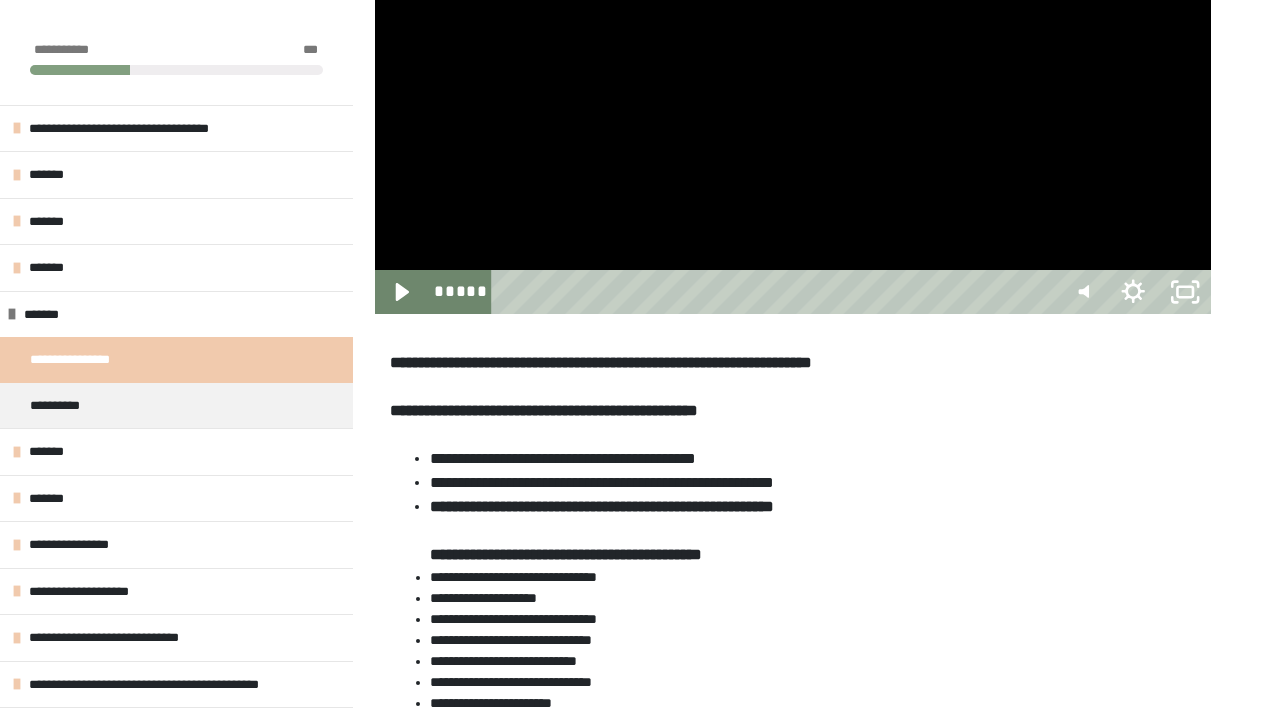 click at bounding box center [793, 79] 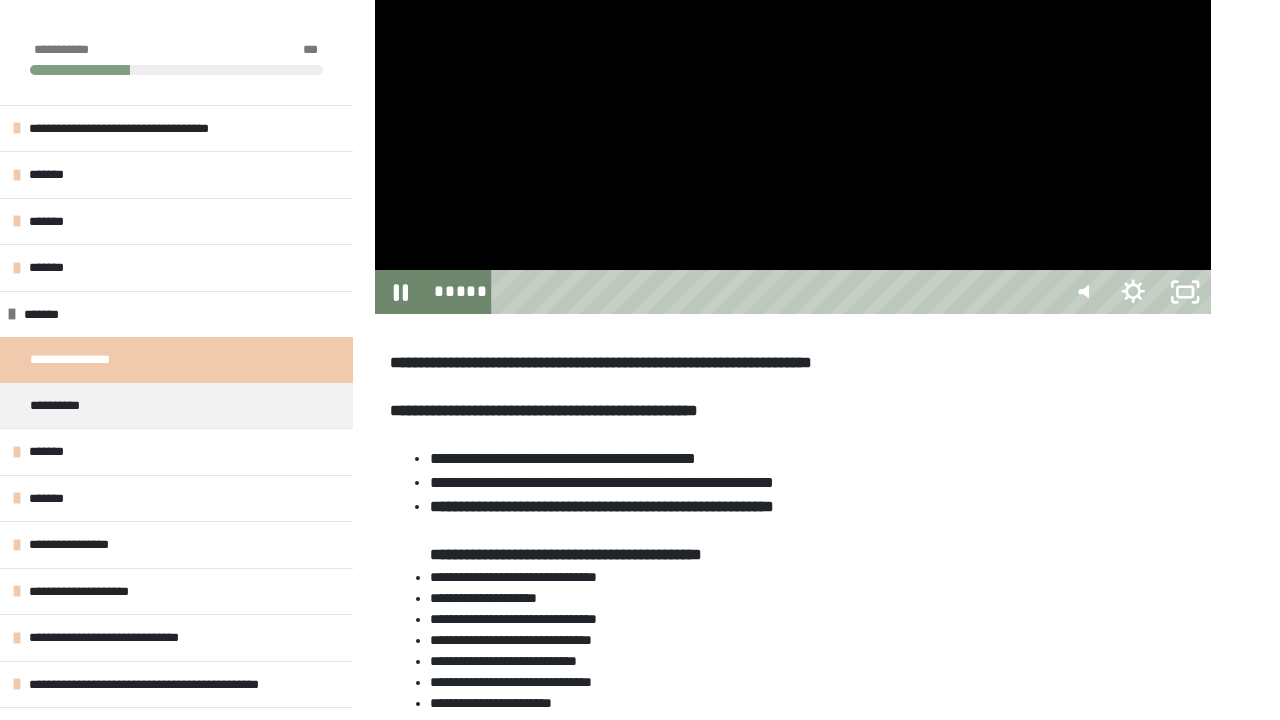 click at bounding box center [793, 79] 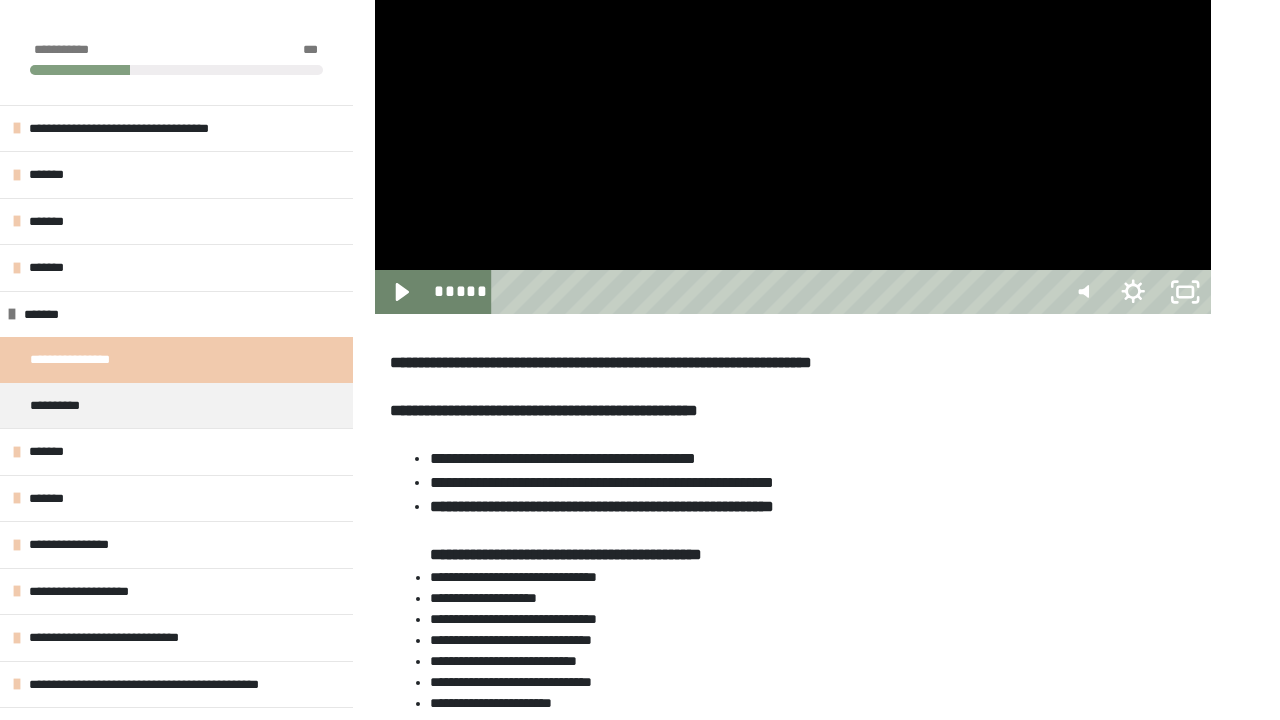 click at bounding box center [375, -156] 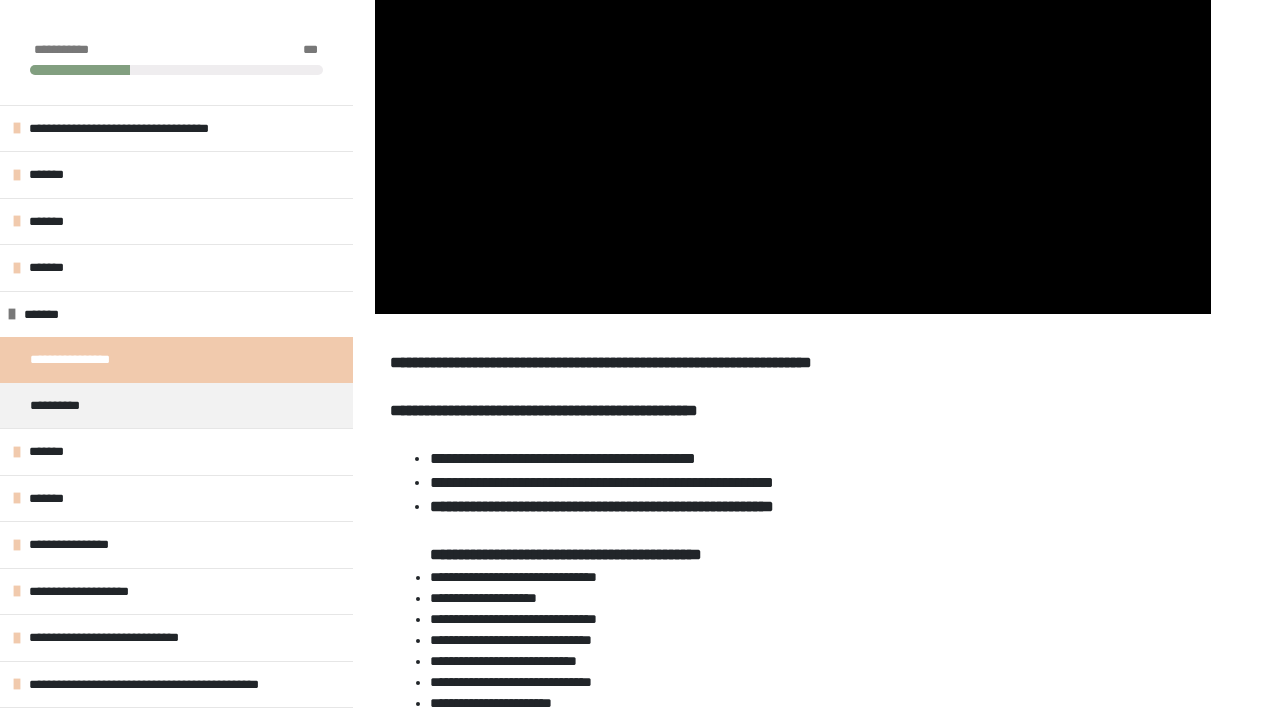 click at bounding box center (375, -156) 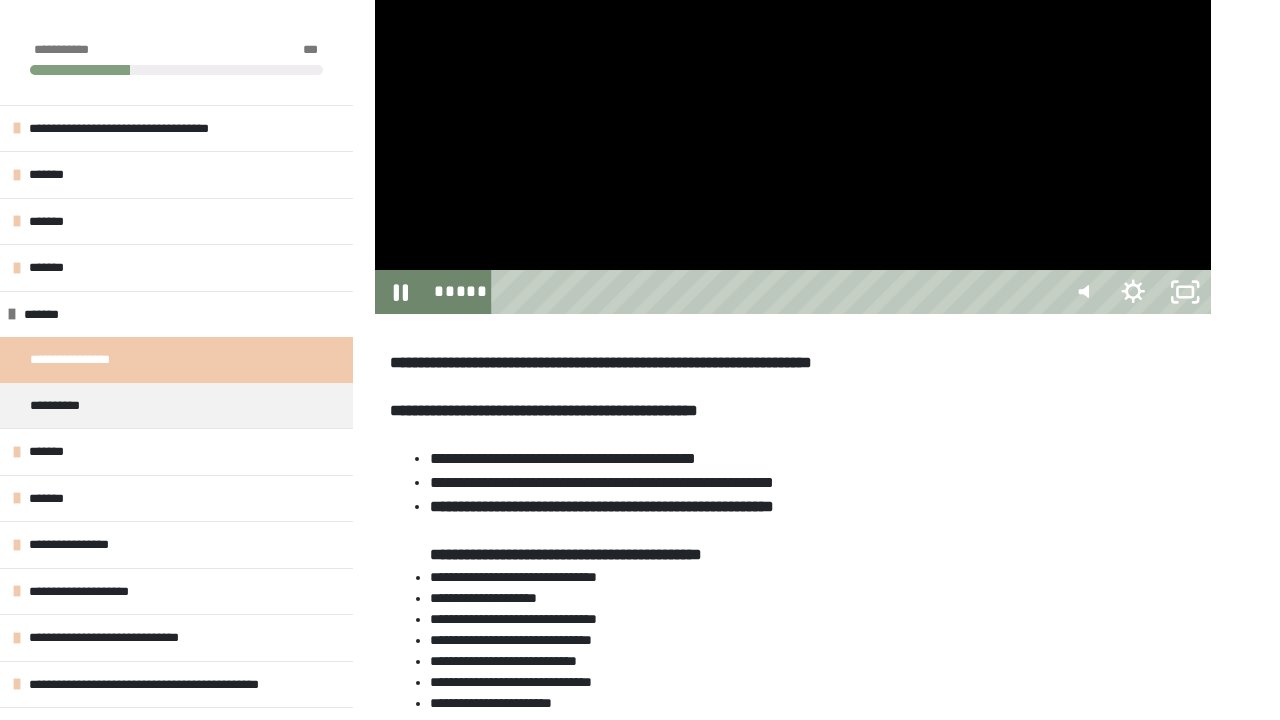 click at bounding box center (793, 79) 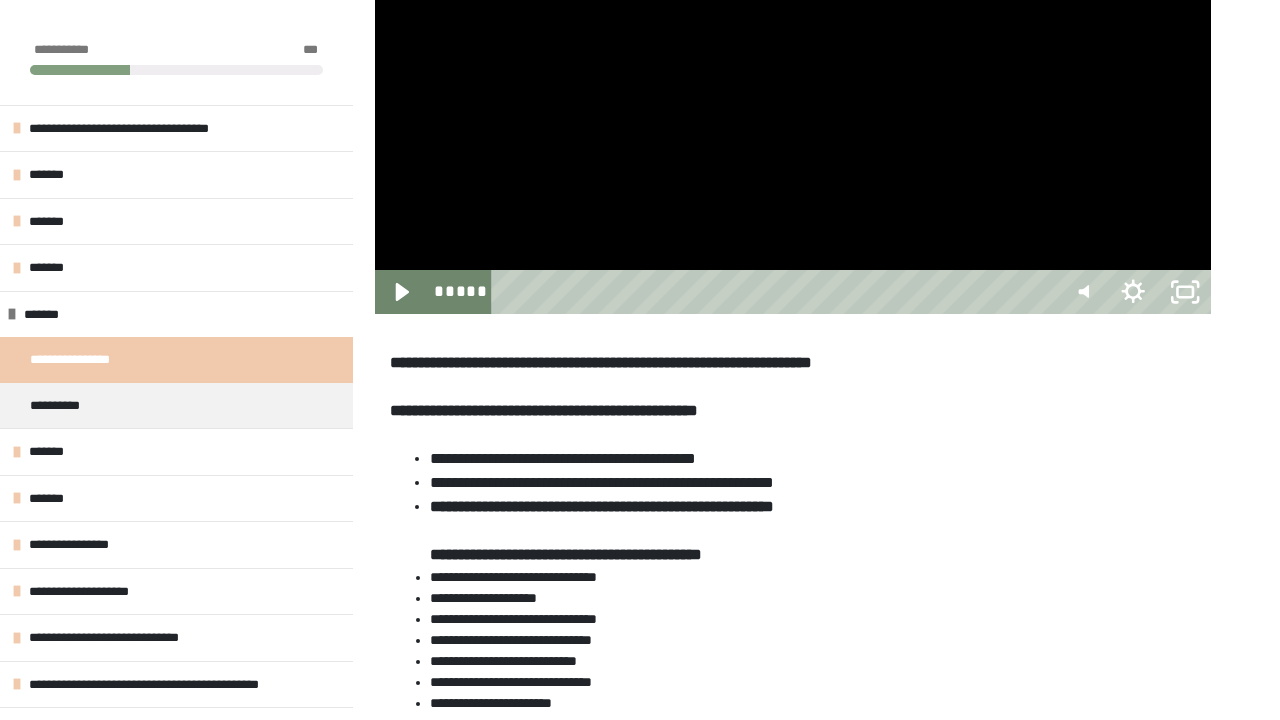 click at bounding box center [375, -156] 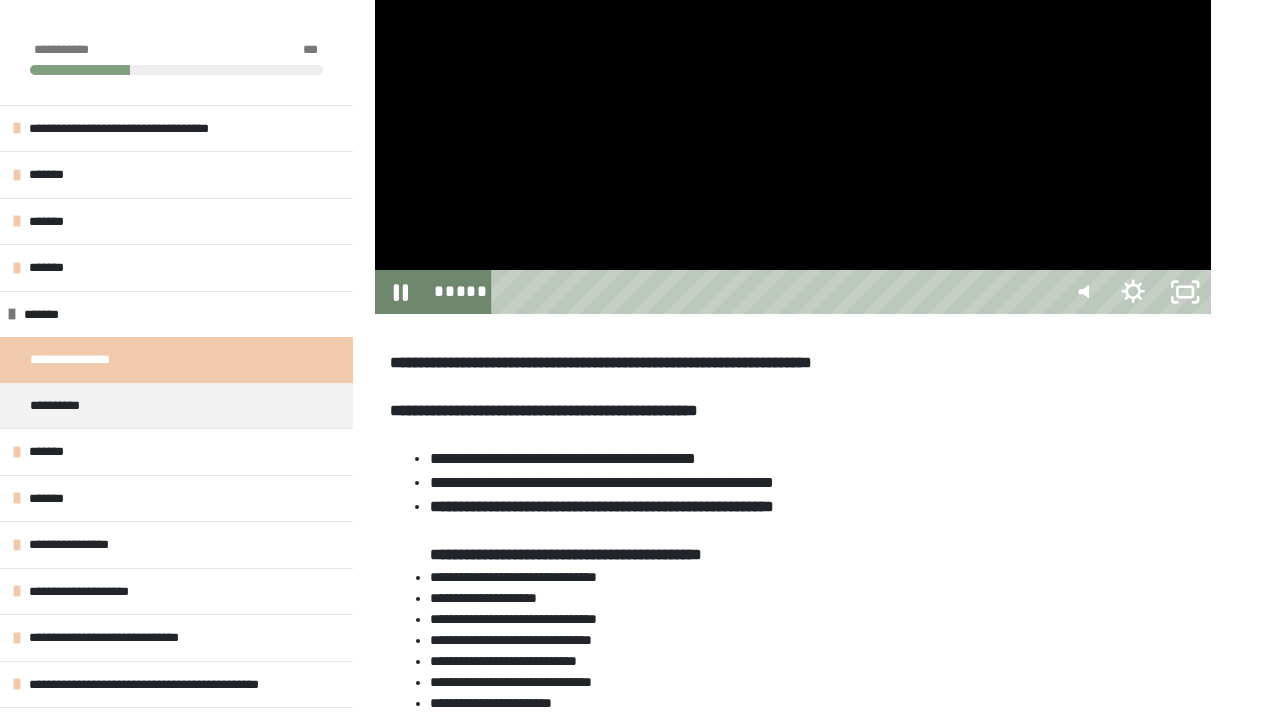 click at bounding box center [793, 79] 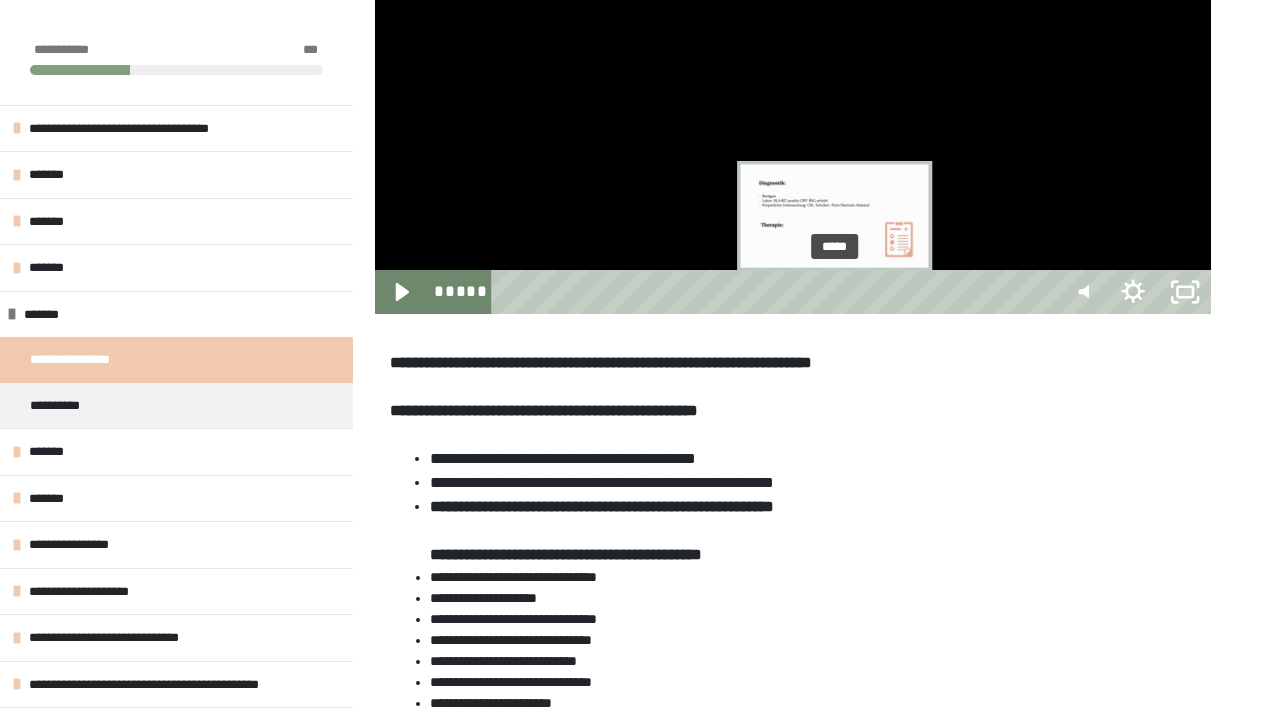 click on "*****" at bounding box center [775, 292] 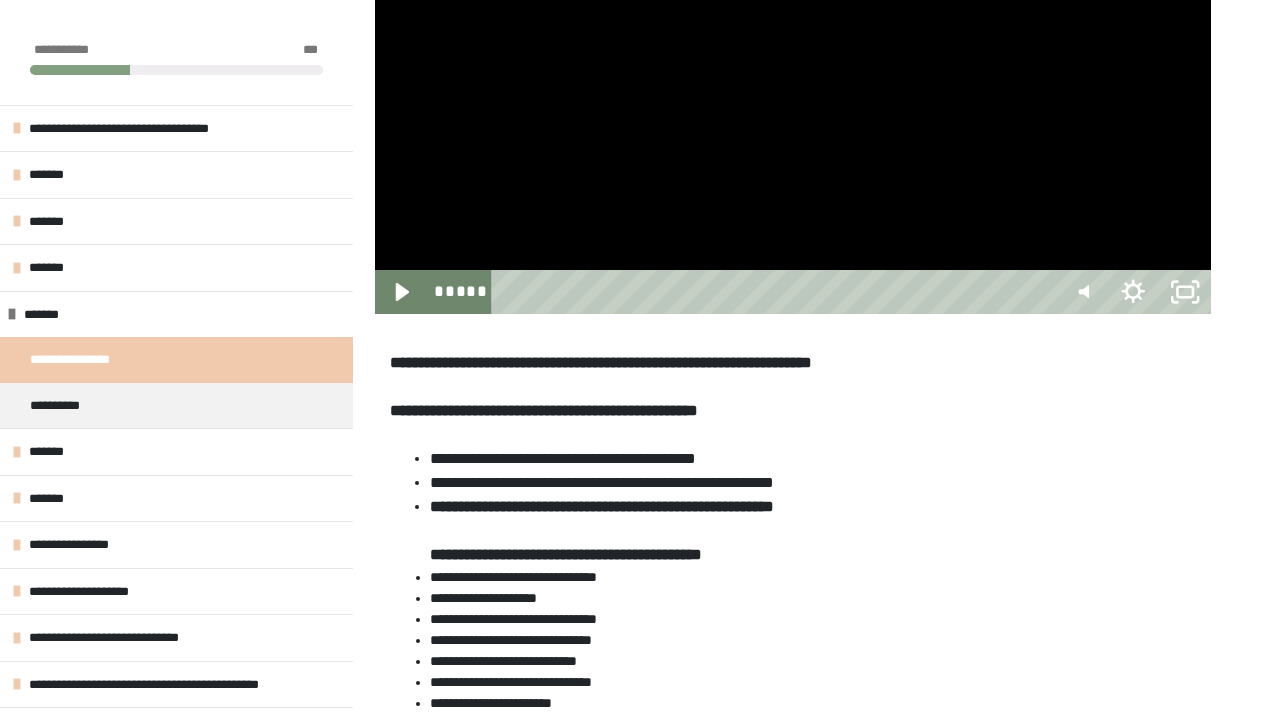click at bounding box center (793, 79) 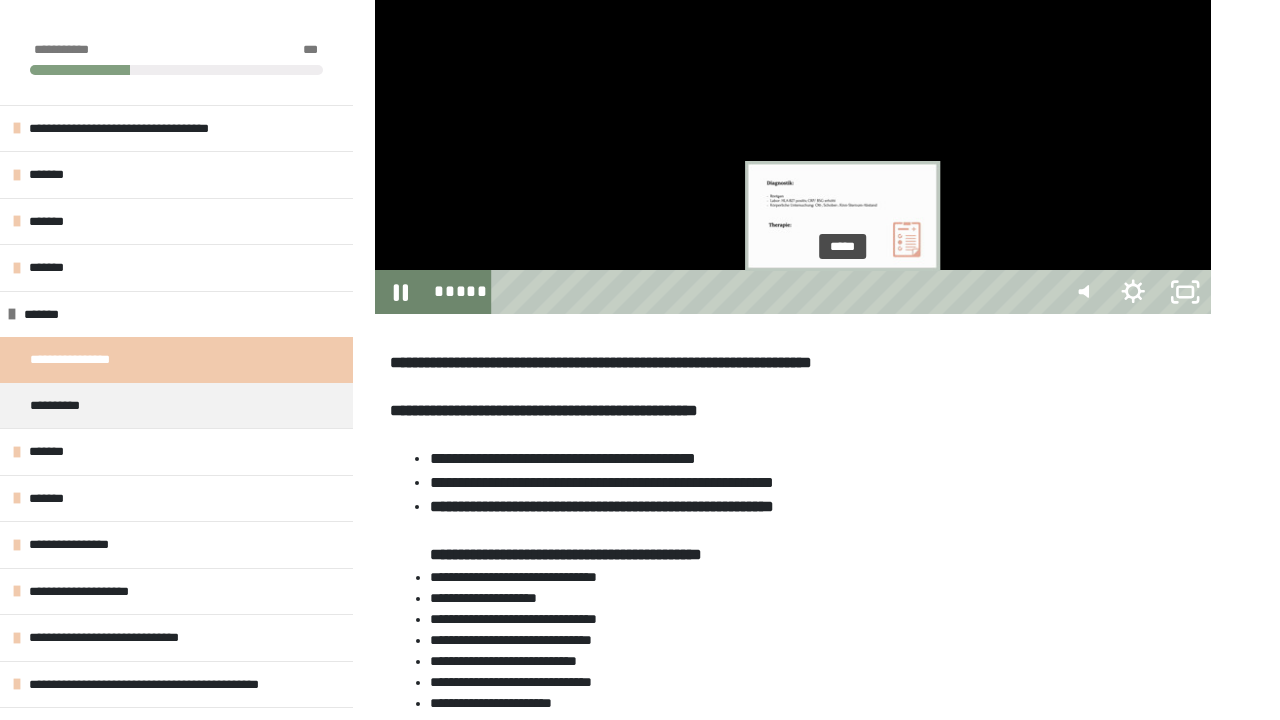 click on "*****" at bounding box center [775, 292] 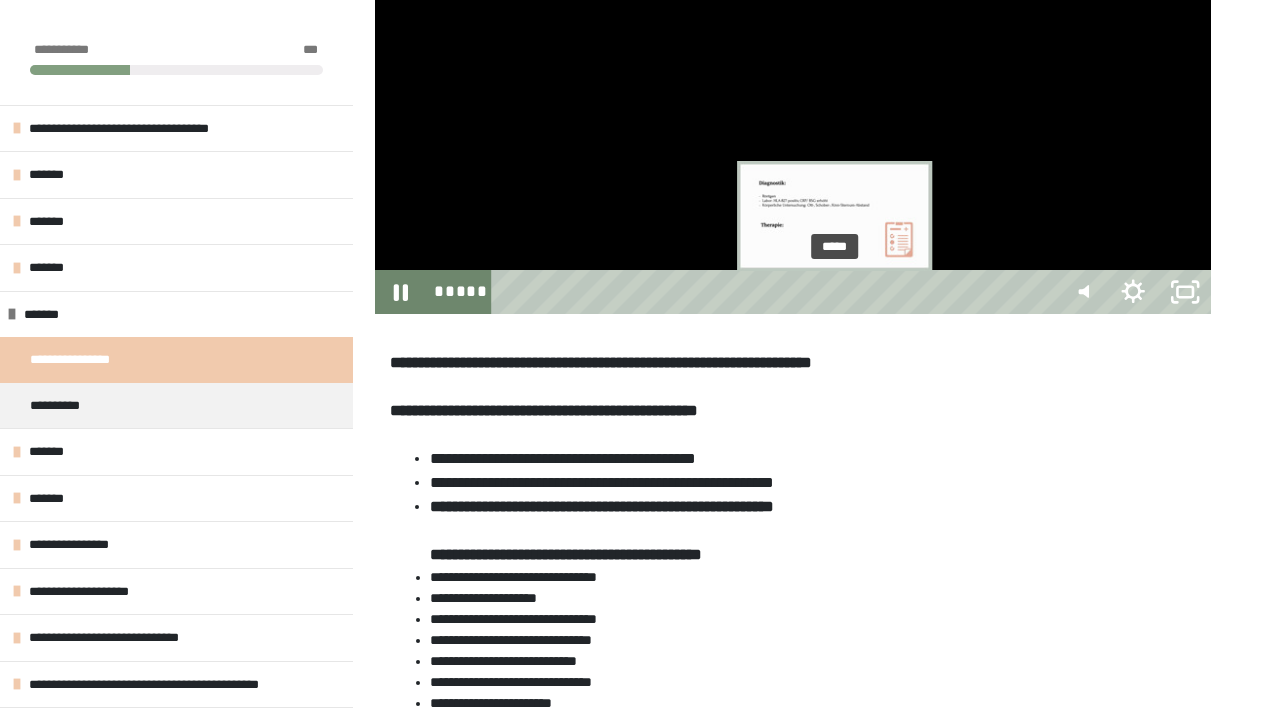 click on "*****" at bounding box center (775, 292) 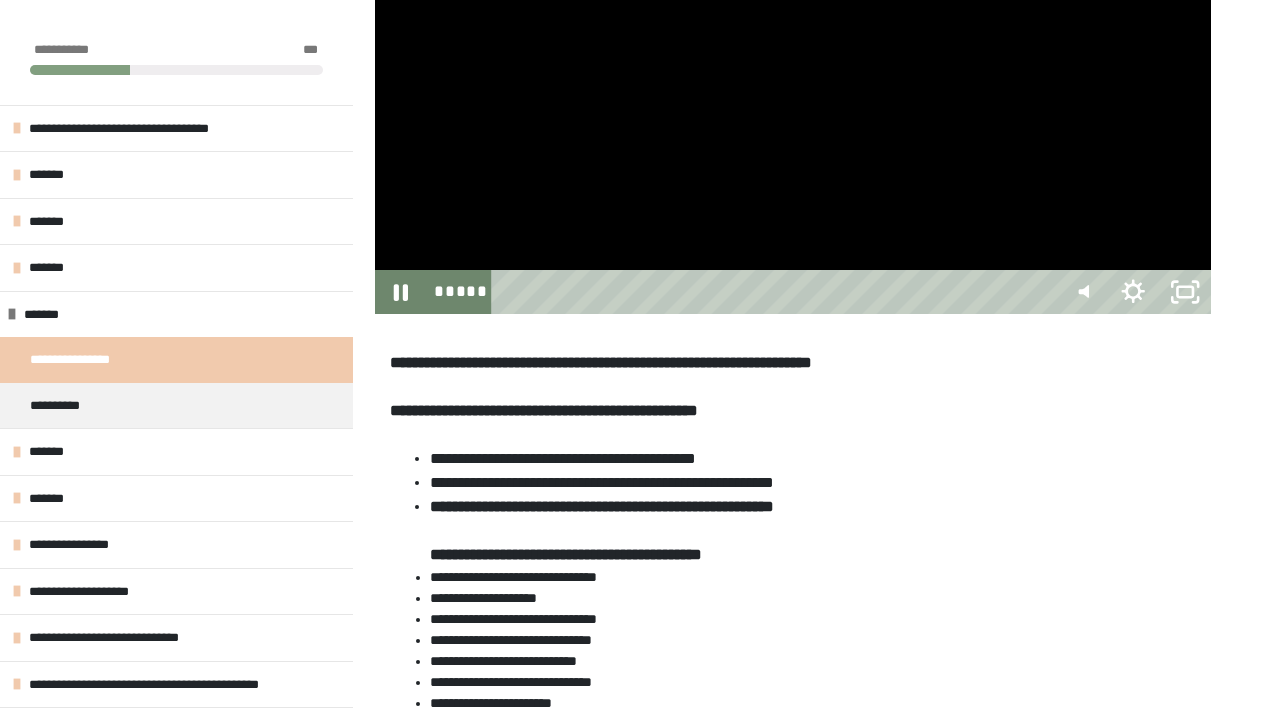 click at bounding box center [793, 79] 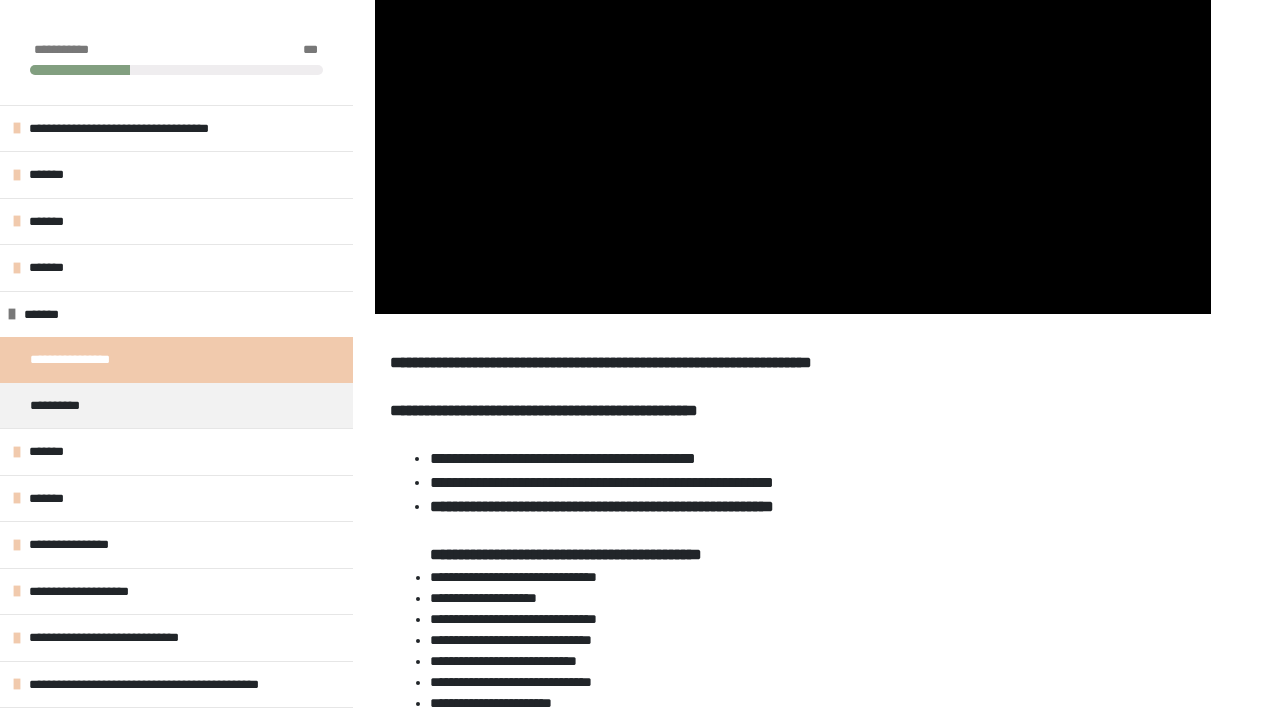 click at bounding box center [793, 79] 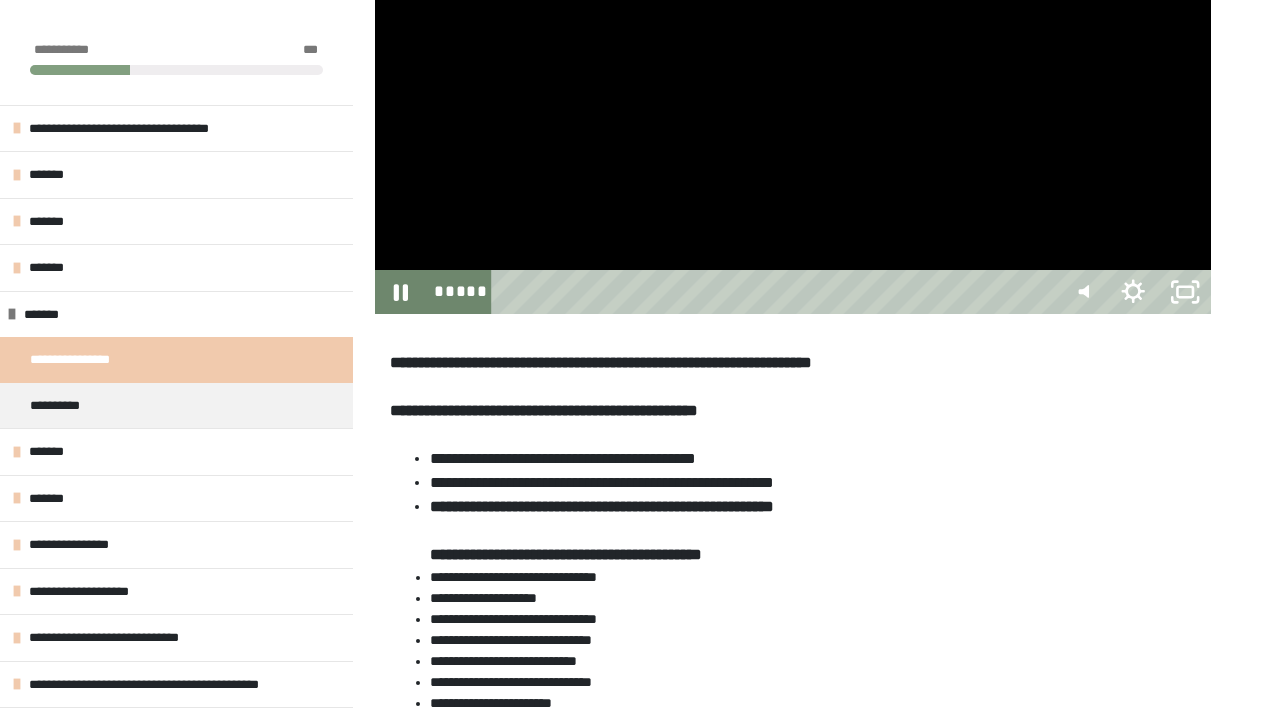 click at bounding box center [793, 79] 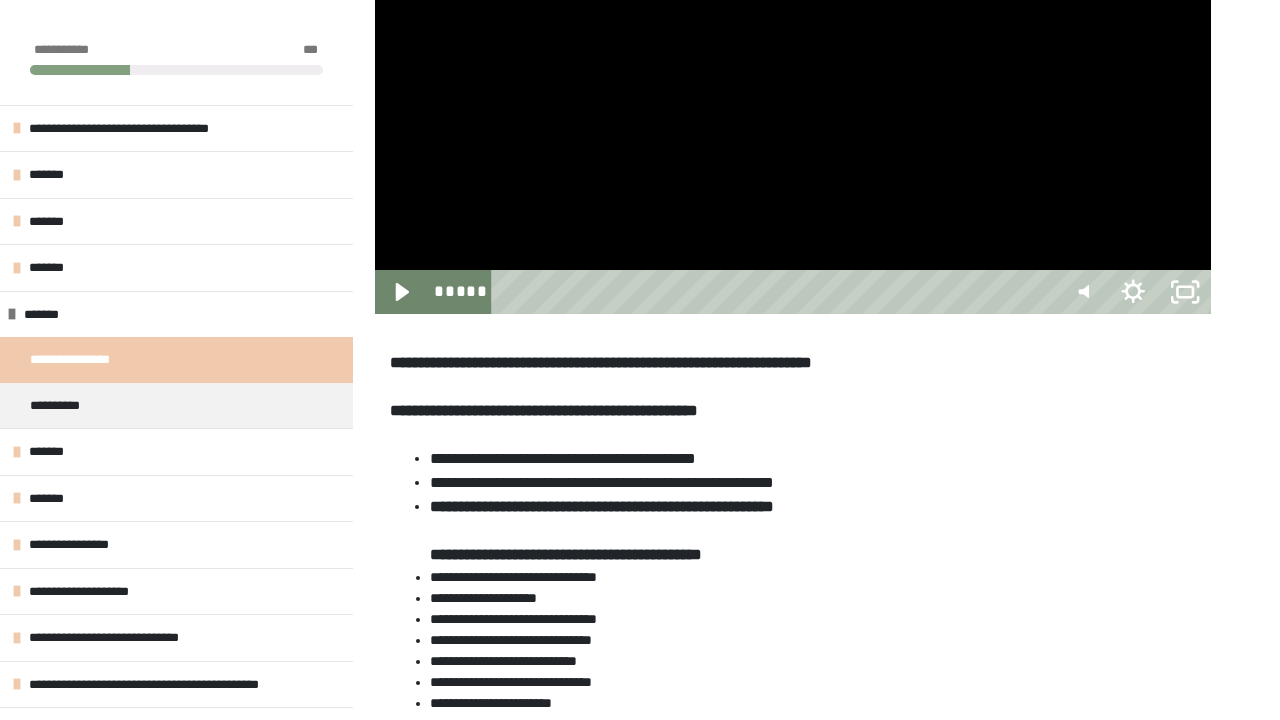 click at bounding box center (375, -156) 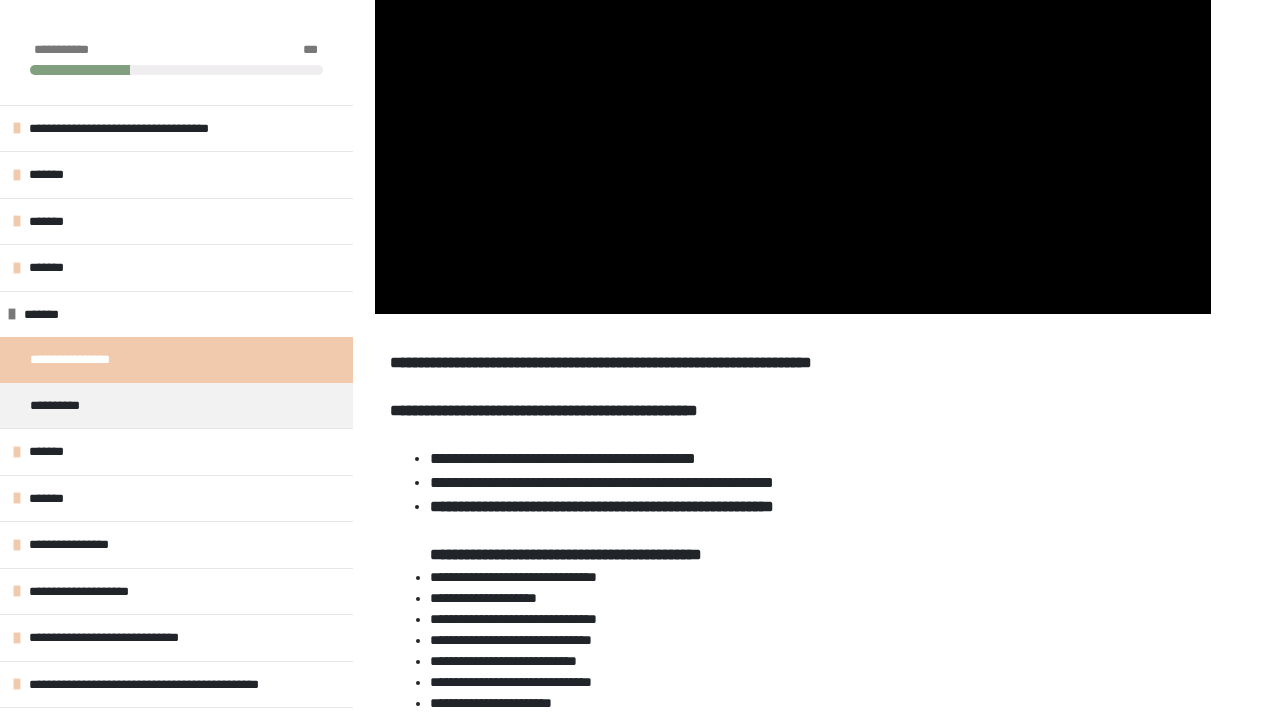 click at bounding box center (793, 79) 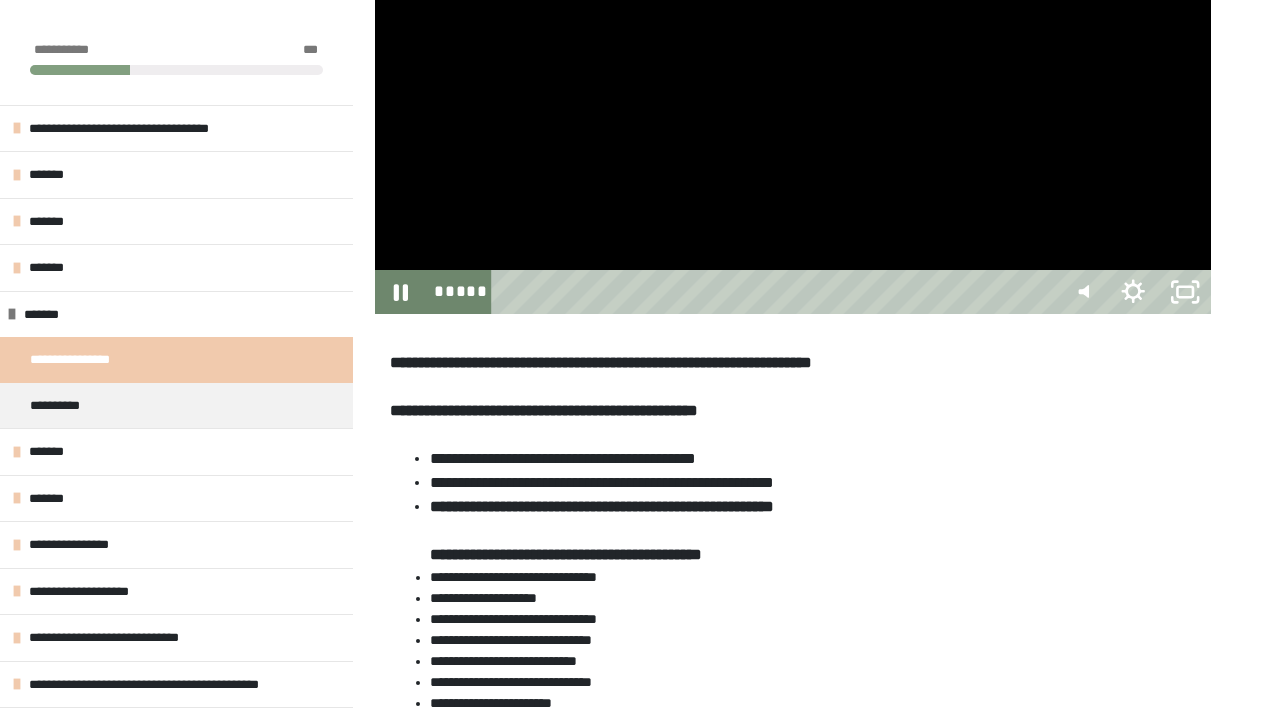 click at bounding box center (793, 79) 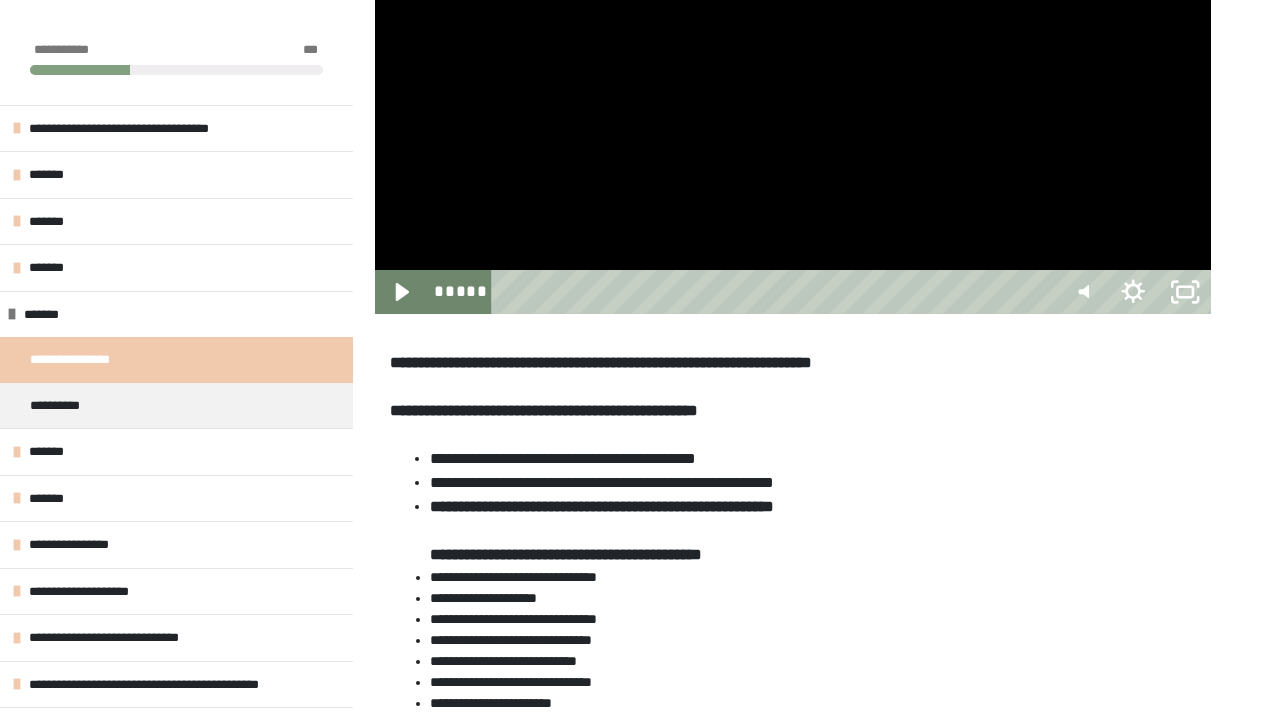 click at bounding box center (375, -156) 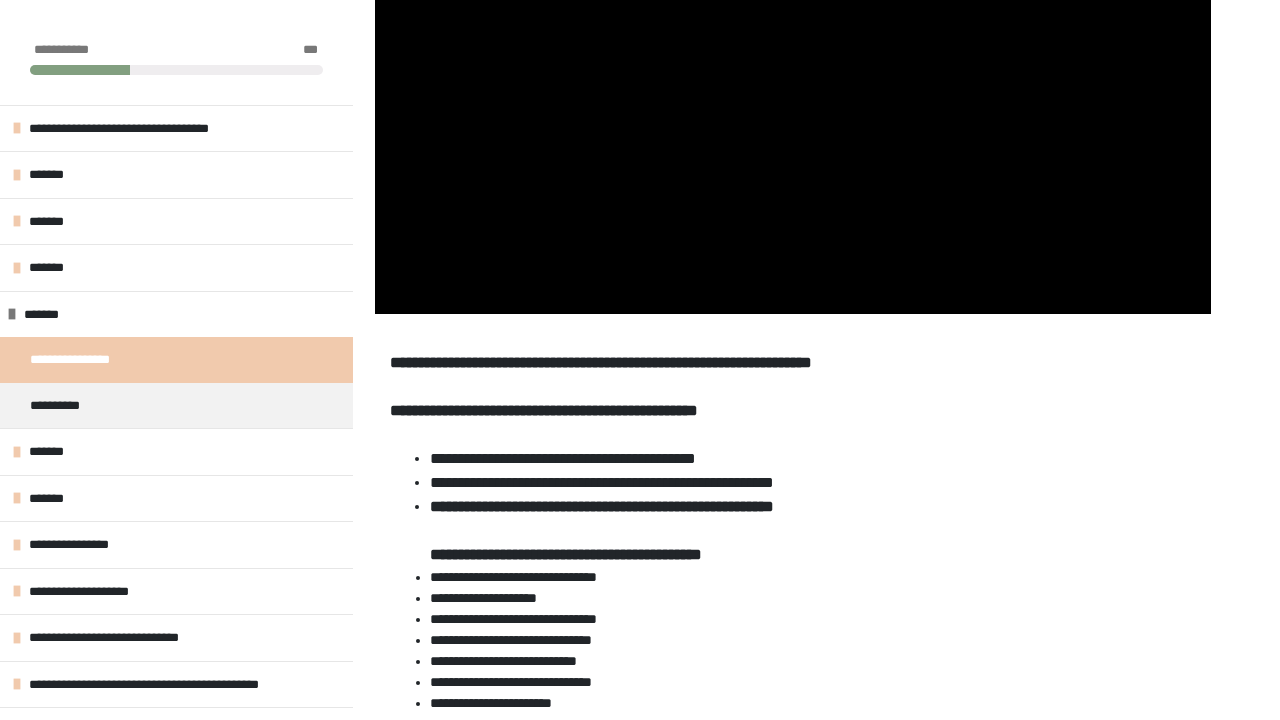 click at bounding box center (375, -156) 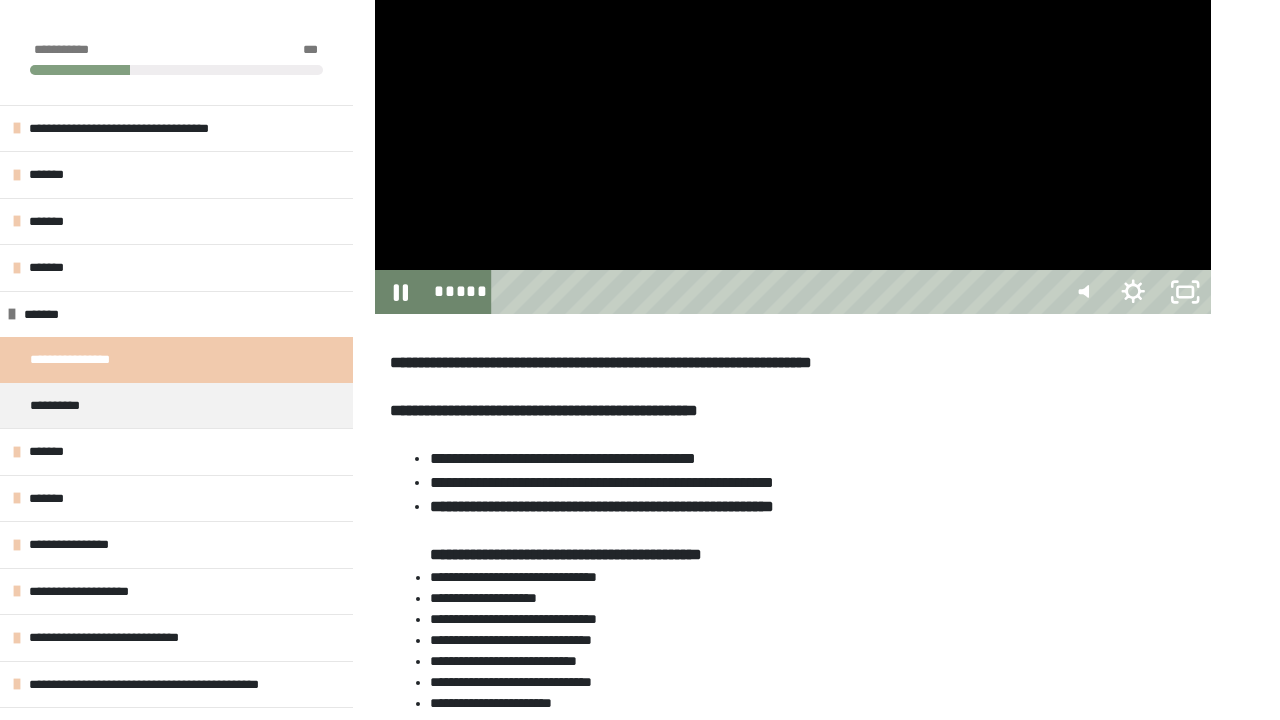 click at bounding box center (793, 79) 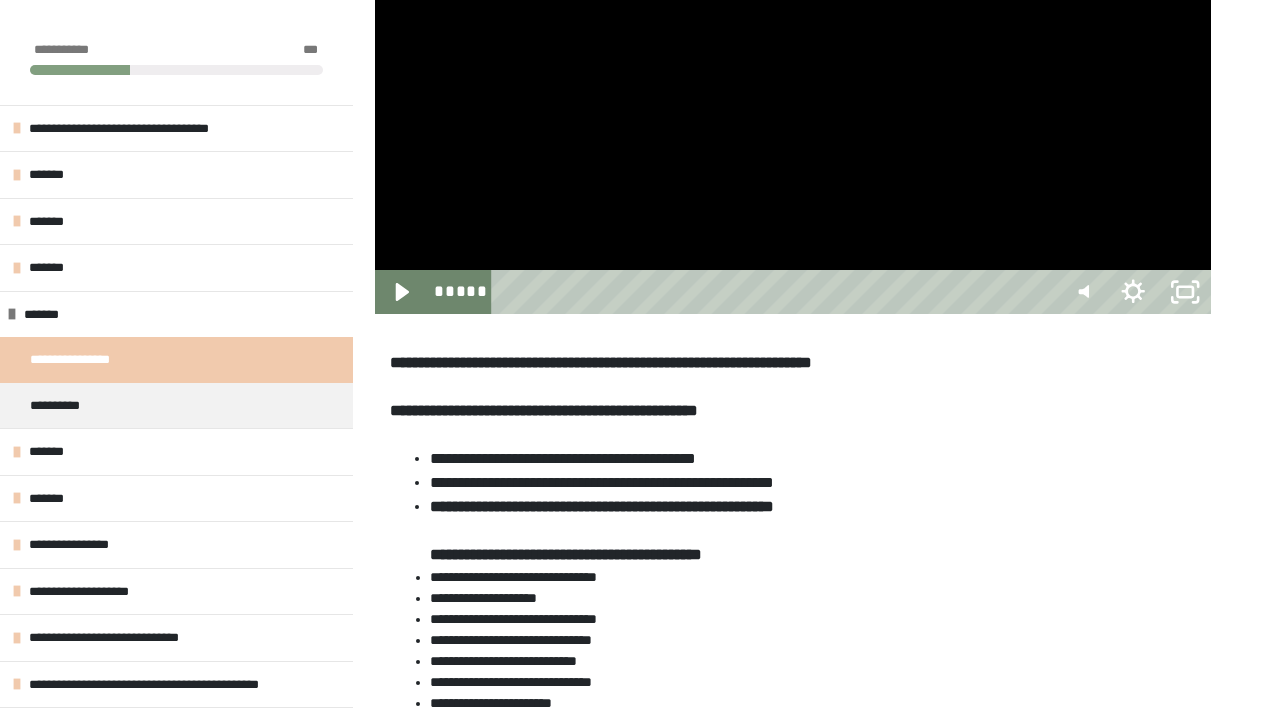 click at bounding box center [375, -156] 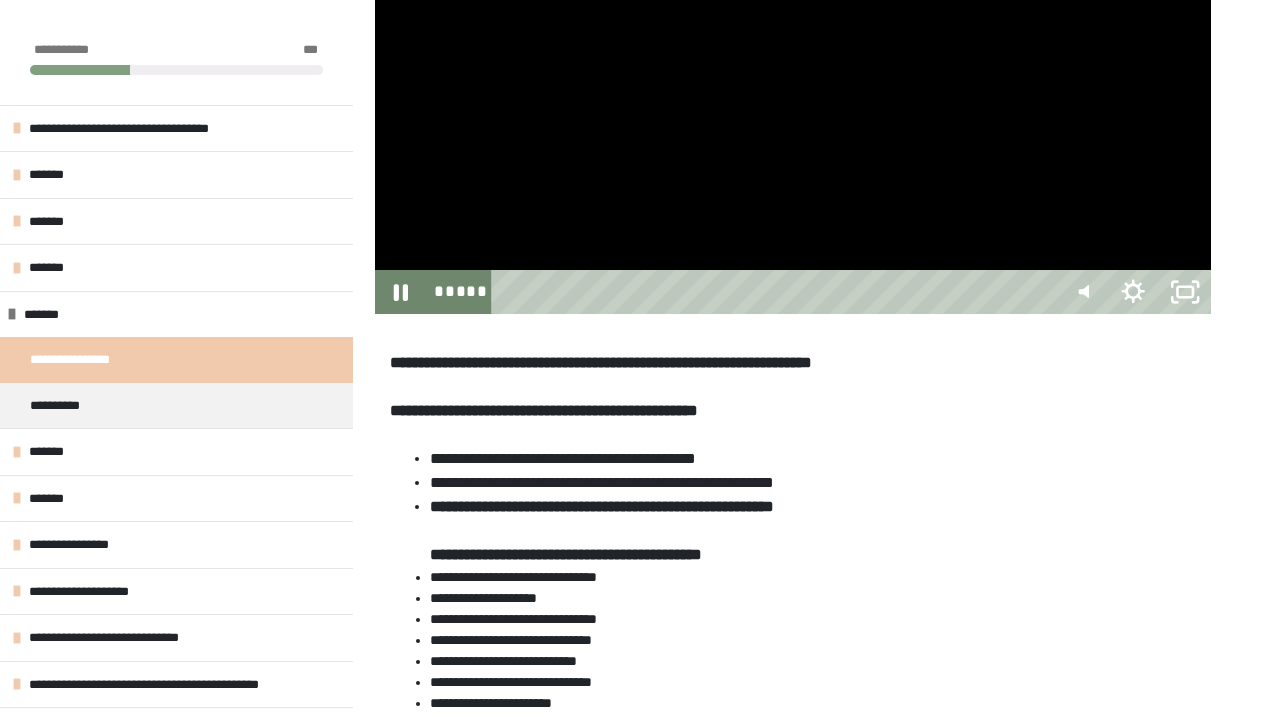 click at bounding box center [793, 79] 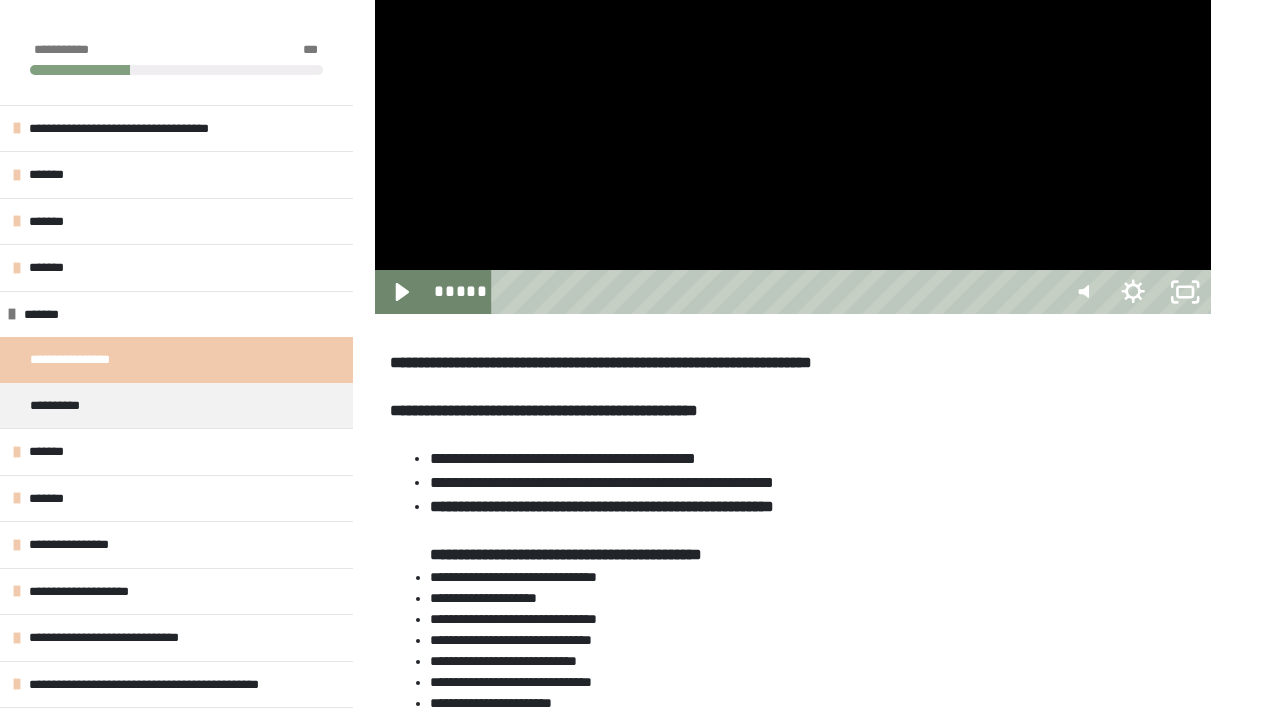 click at bounding box center (793, 79) 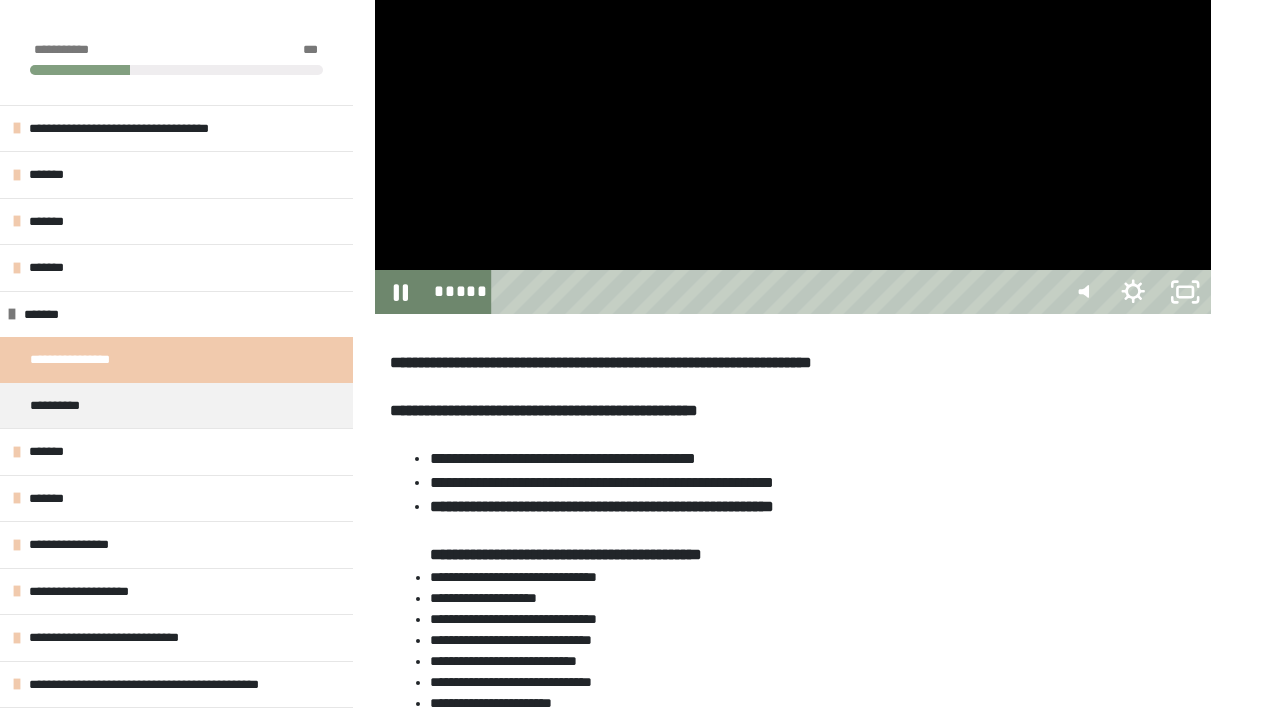 click at bounding box center [793, 79] 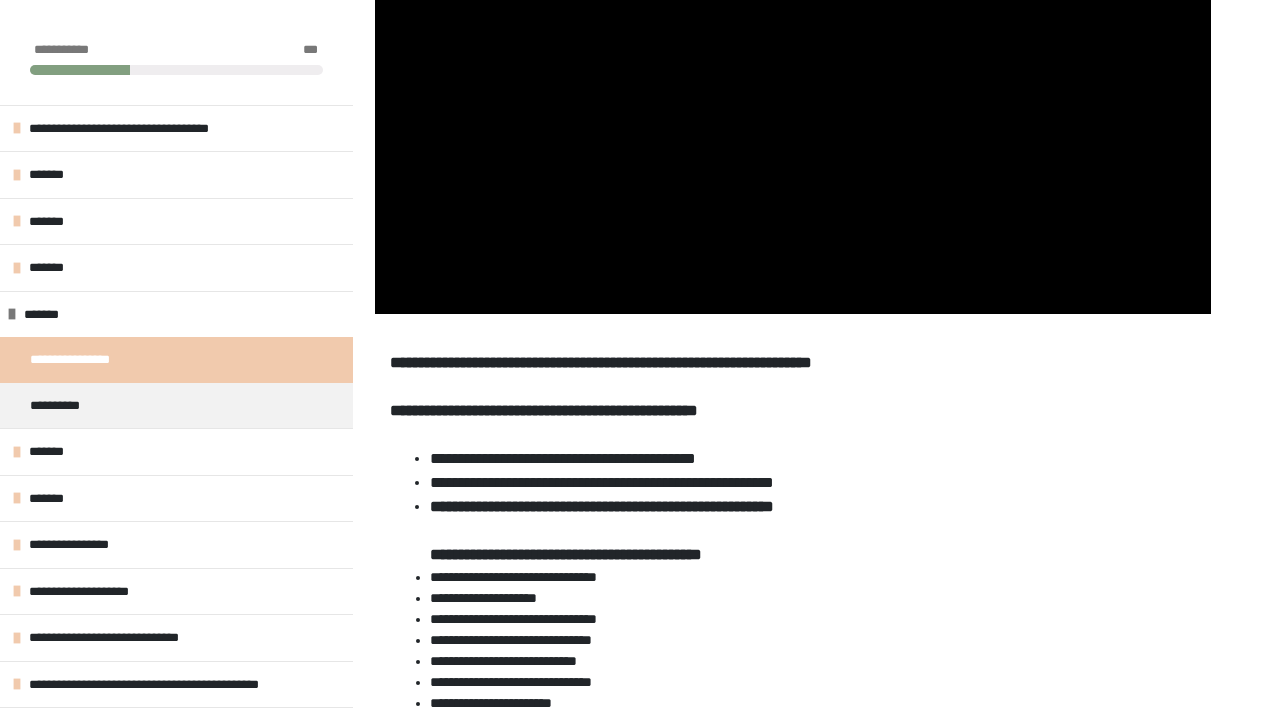 click at bounding box center (375, -156) 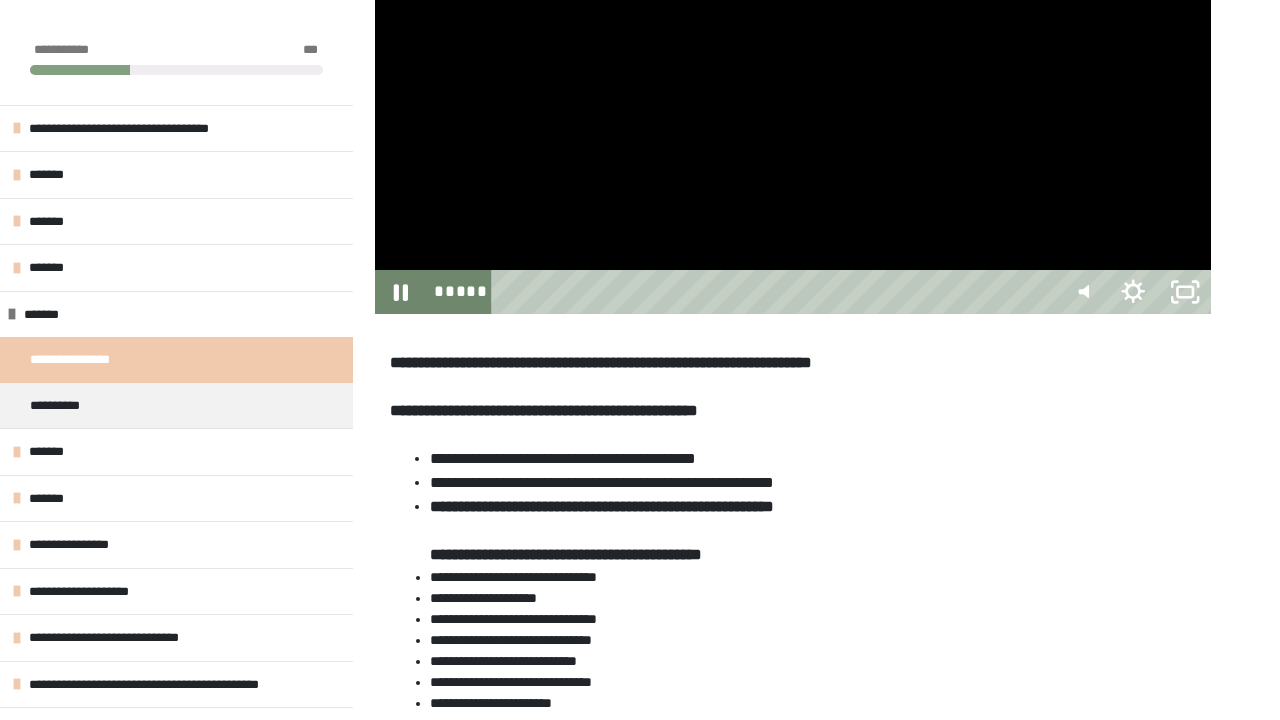 click at bounding box center [793, 79] 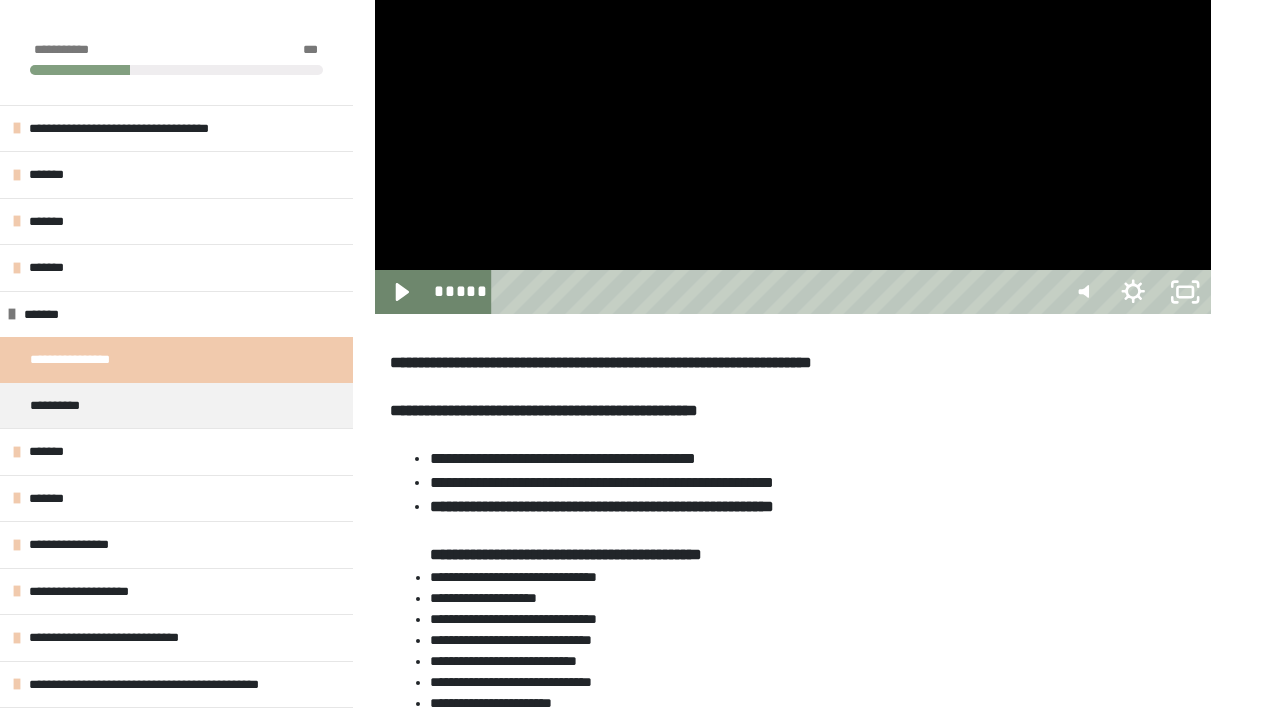 click at bounding box center (375, -156) 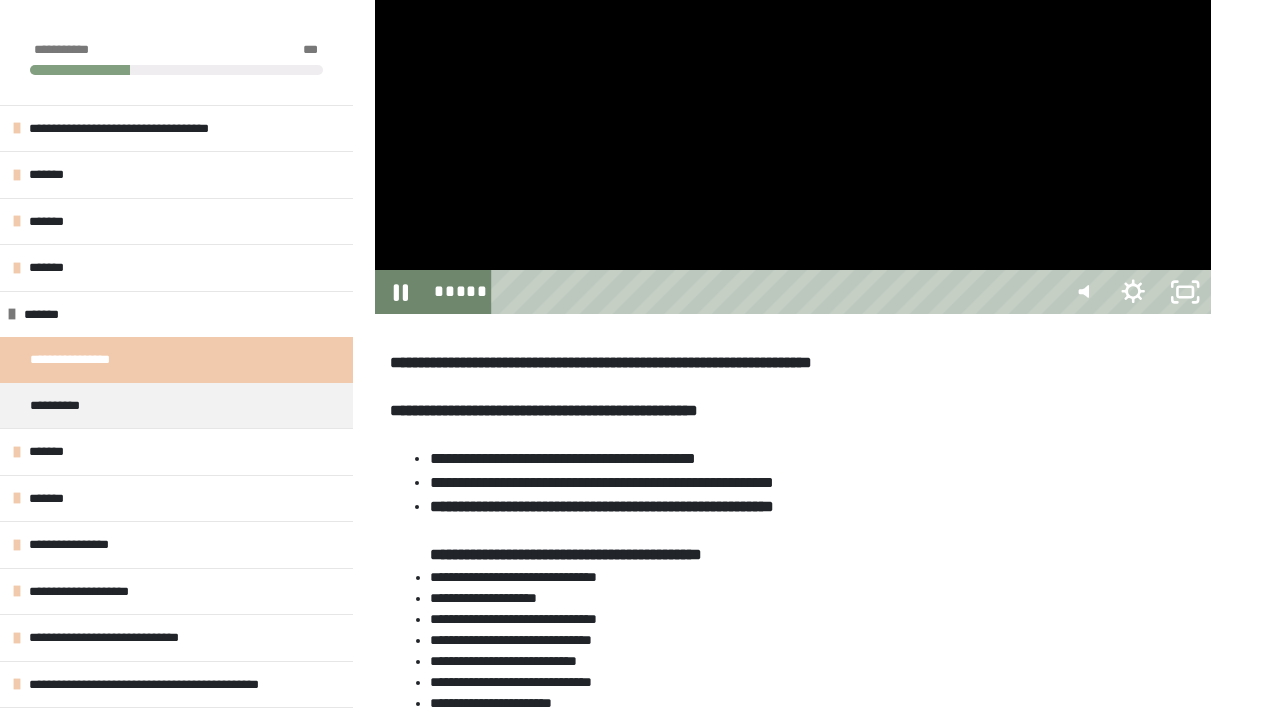 click at bounding box center [793, 79] 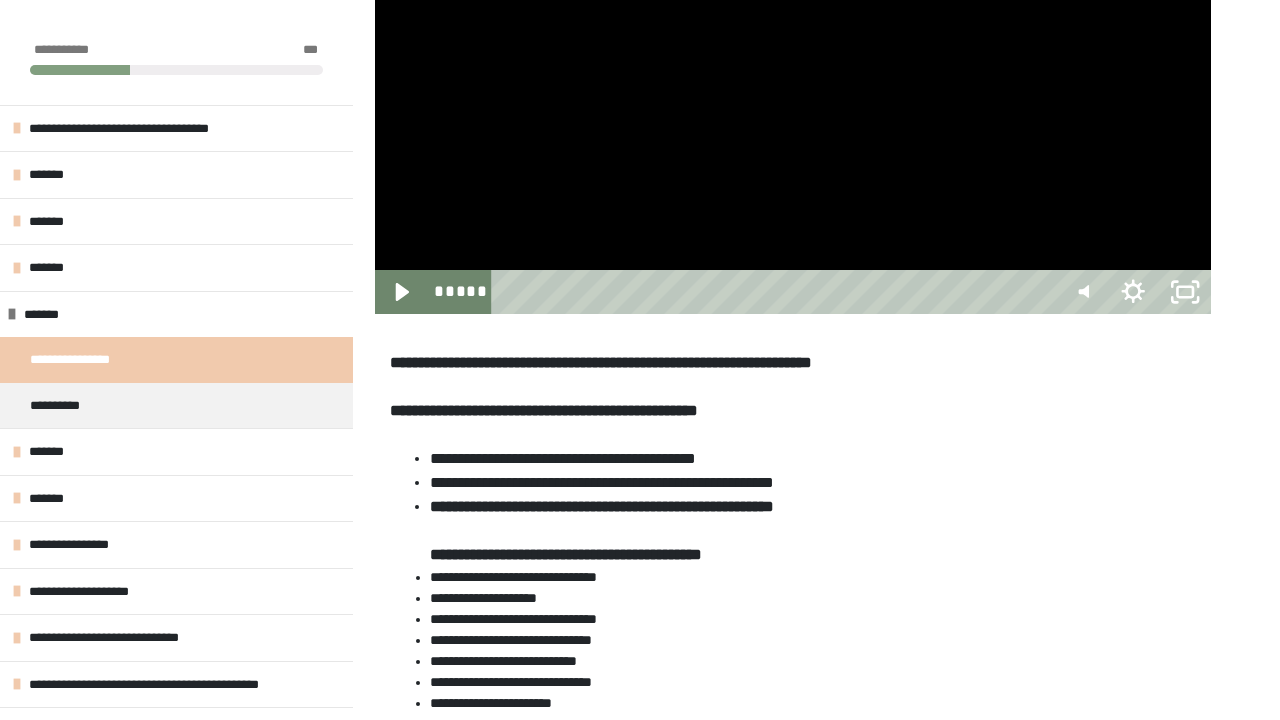 click at bounding box center [793, 79] 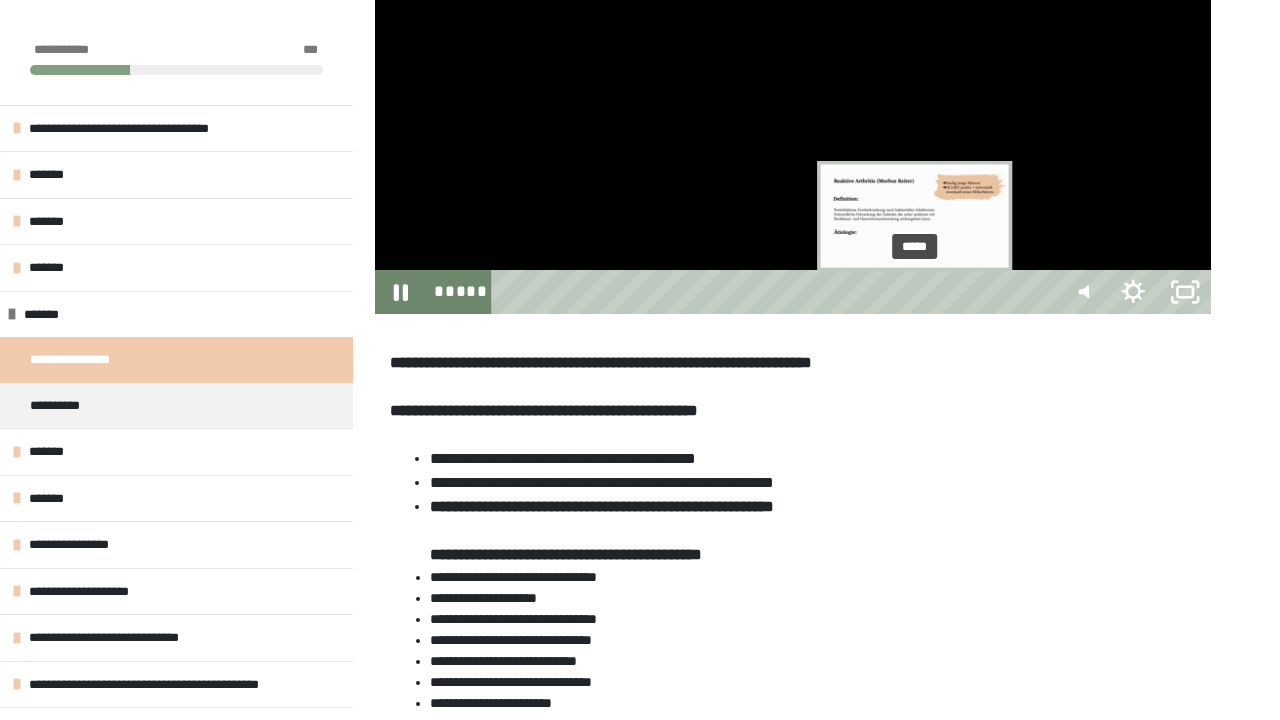 click at bounding box center (915, 292) 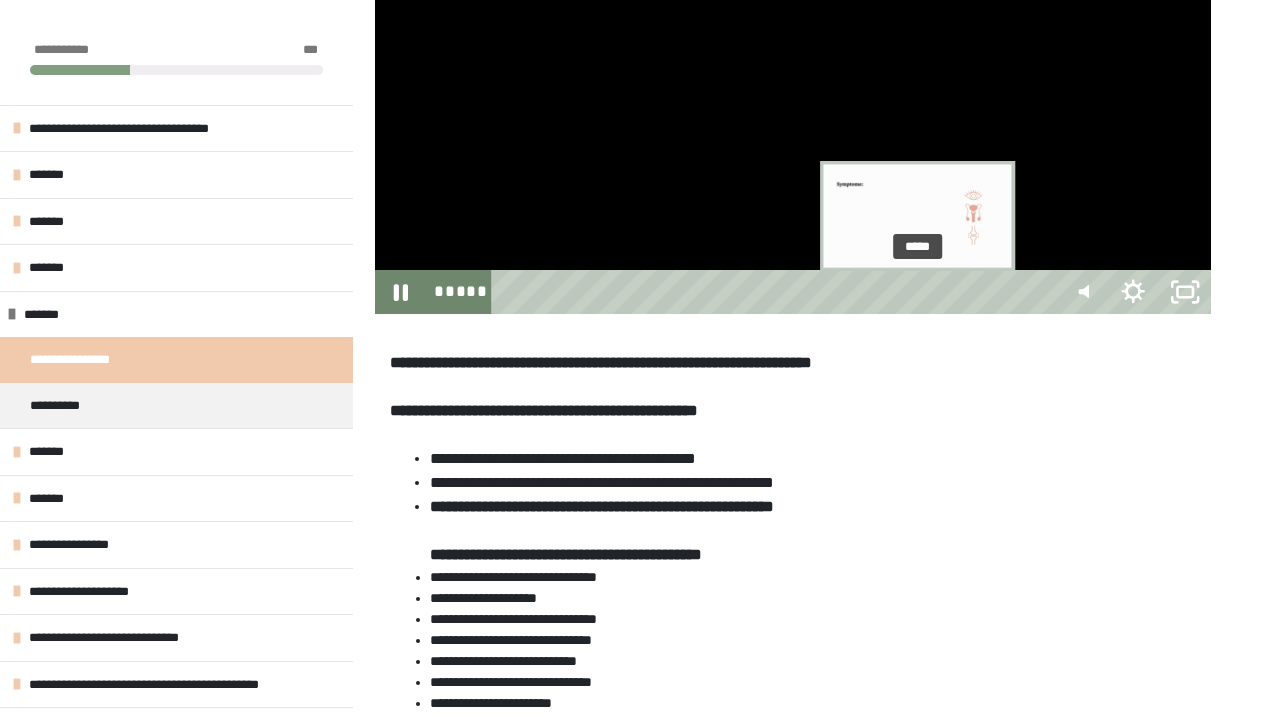 click at bounding box center (918, 292) 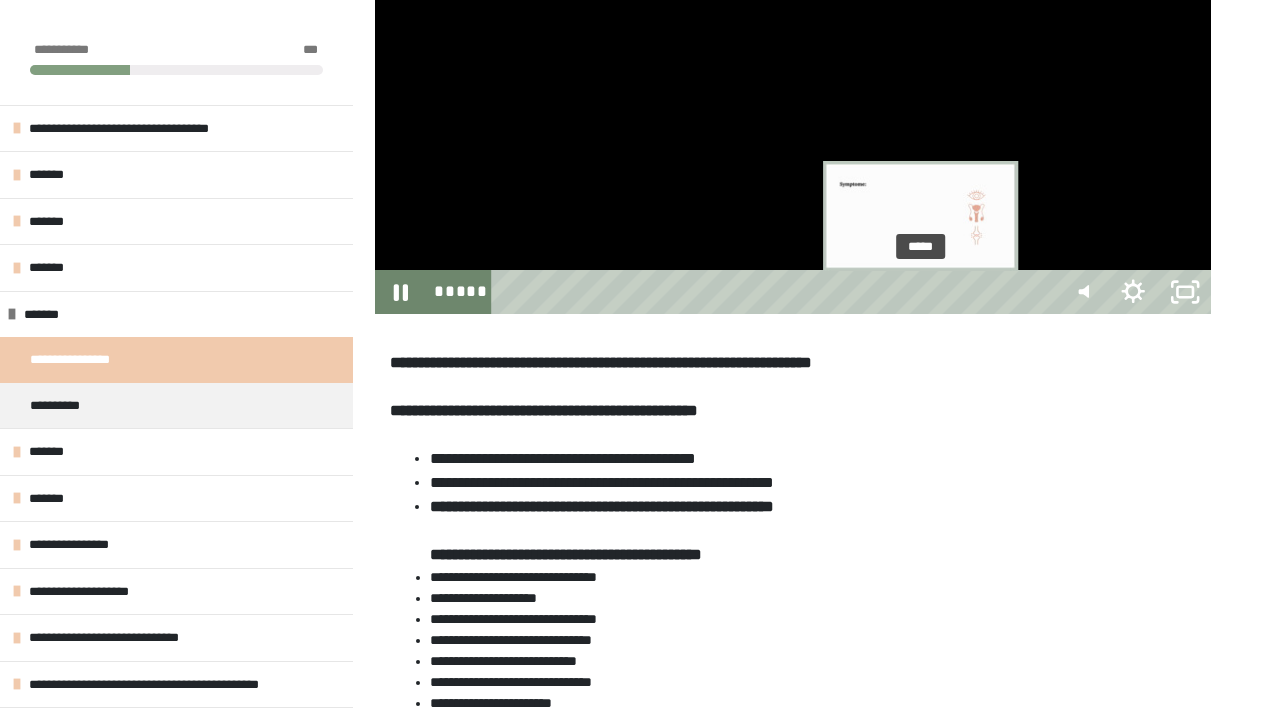 click at bounding box center (921, 292) 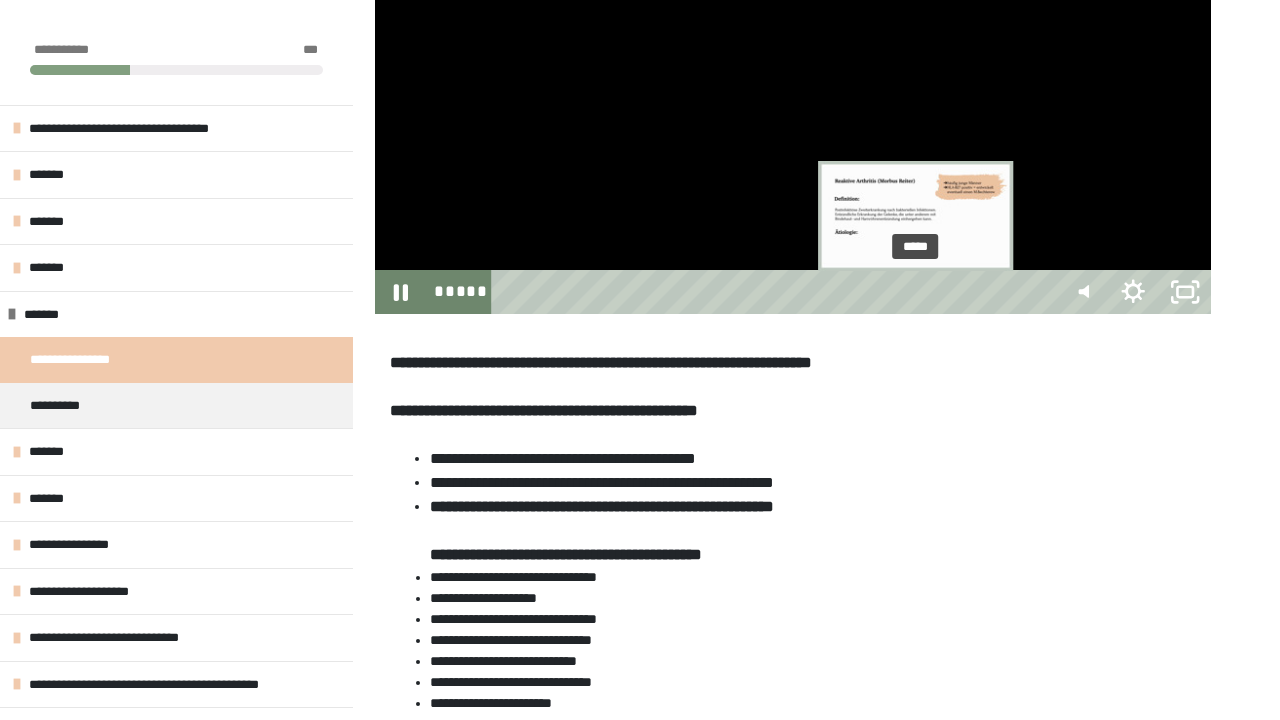 click at bounding box center (916, 292) 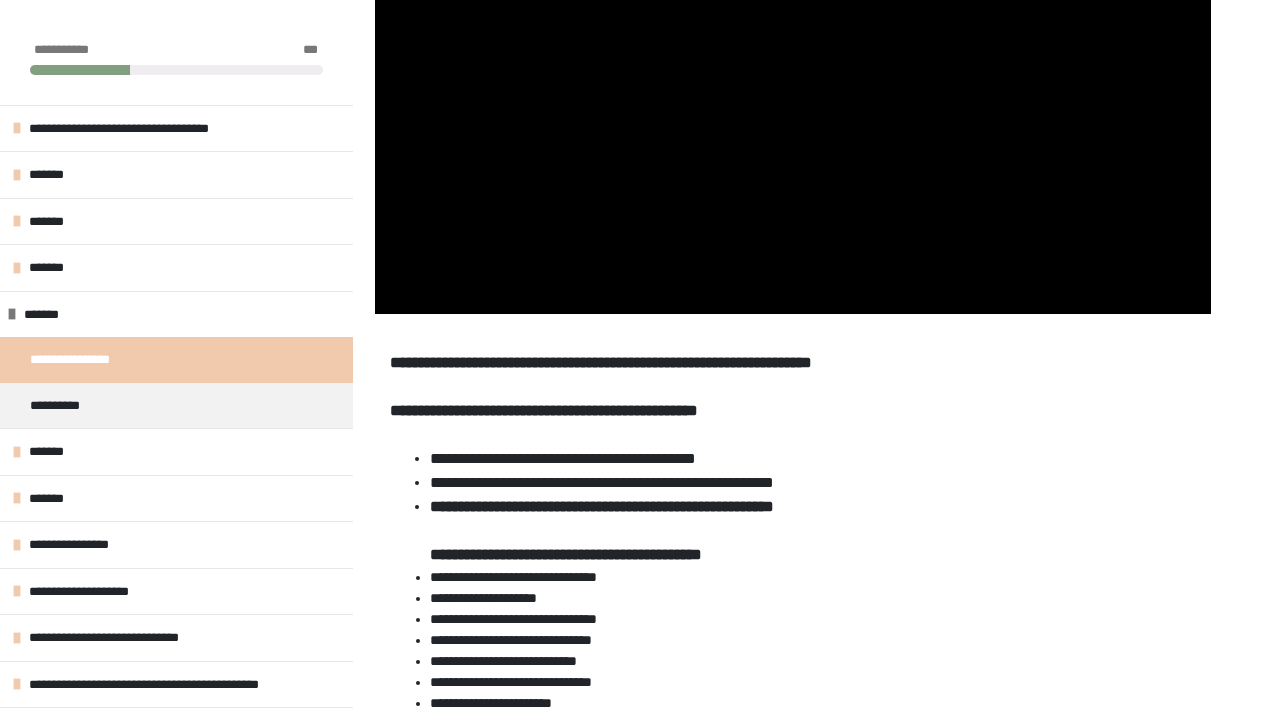 click at bounding box center (793, 79) 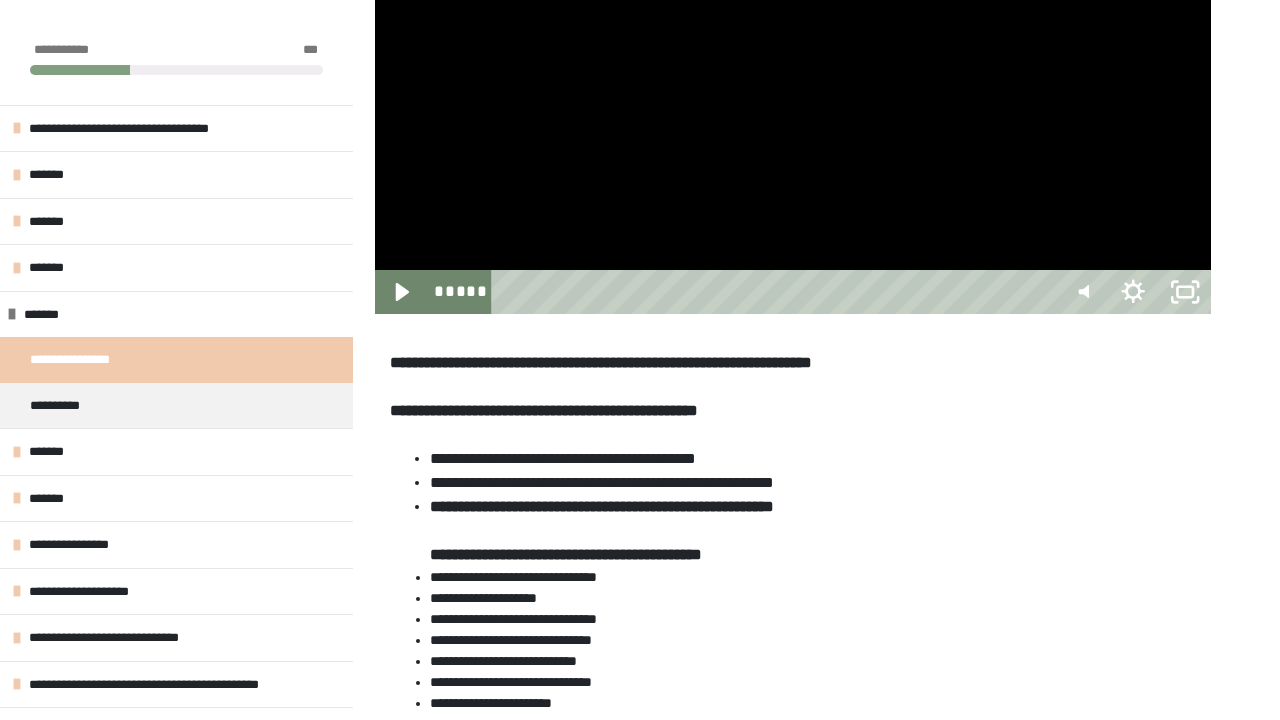 click at bounding box center [375, -156] 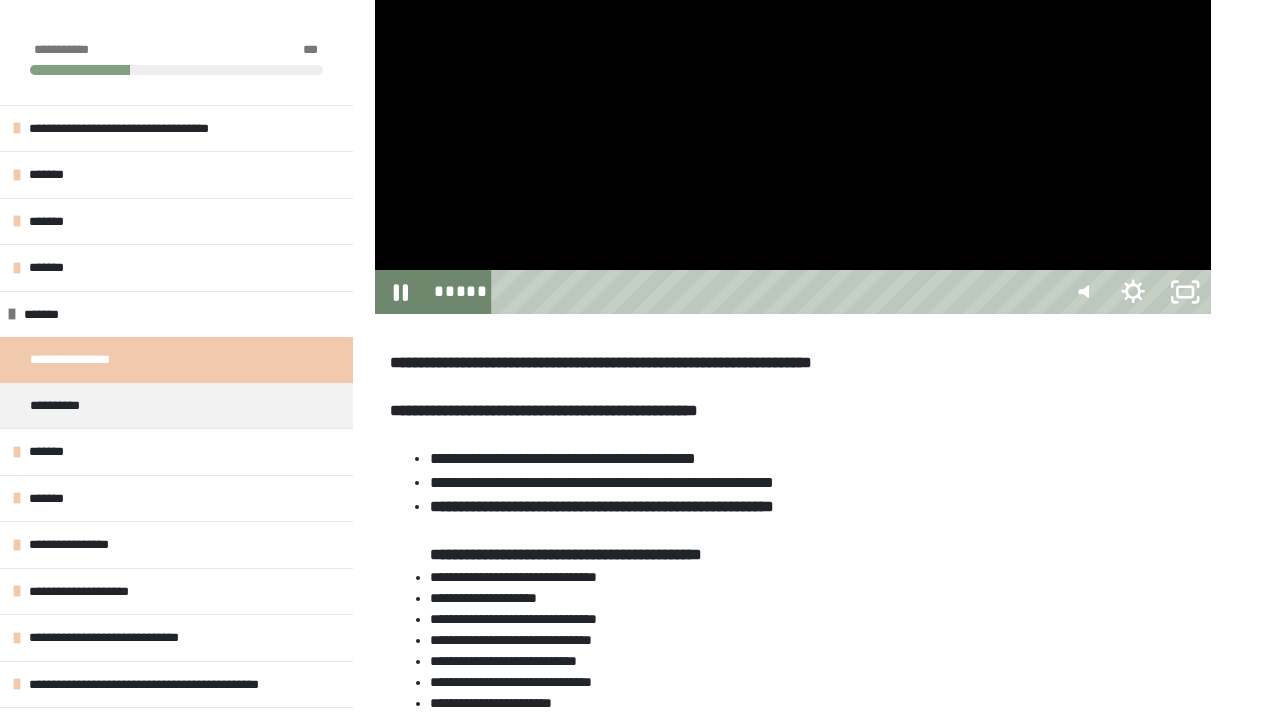 click at bounding box center (793, 79) 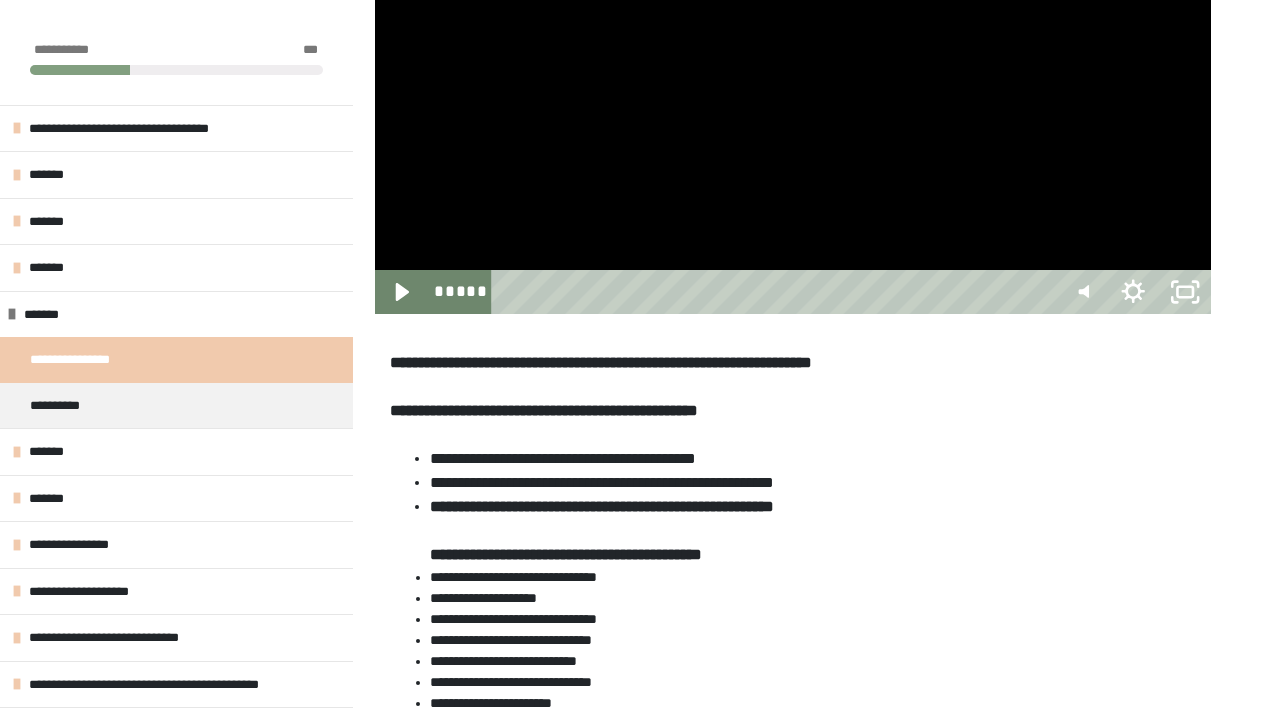 click at bounding box center [375, -156] 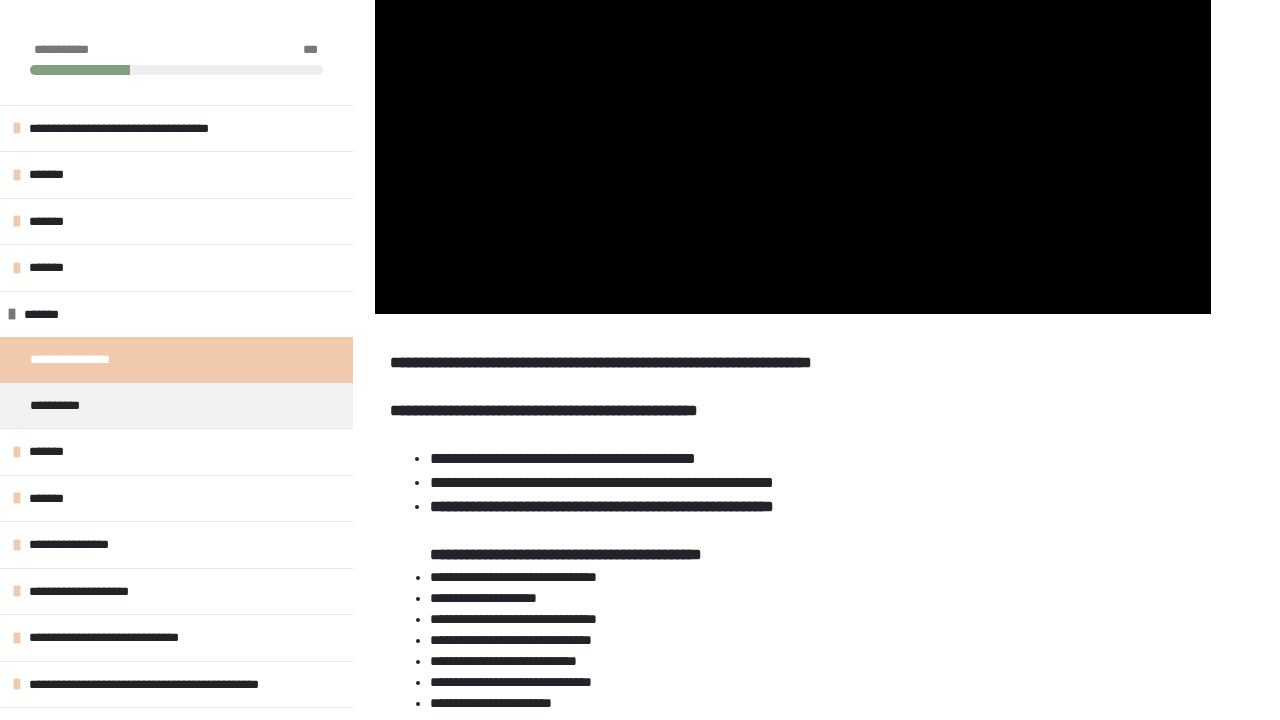 click at bounding box center [375, -156] 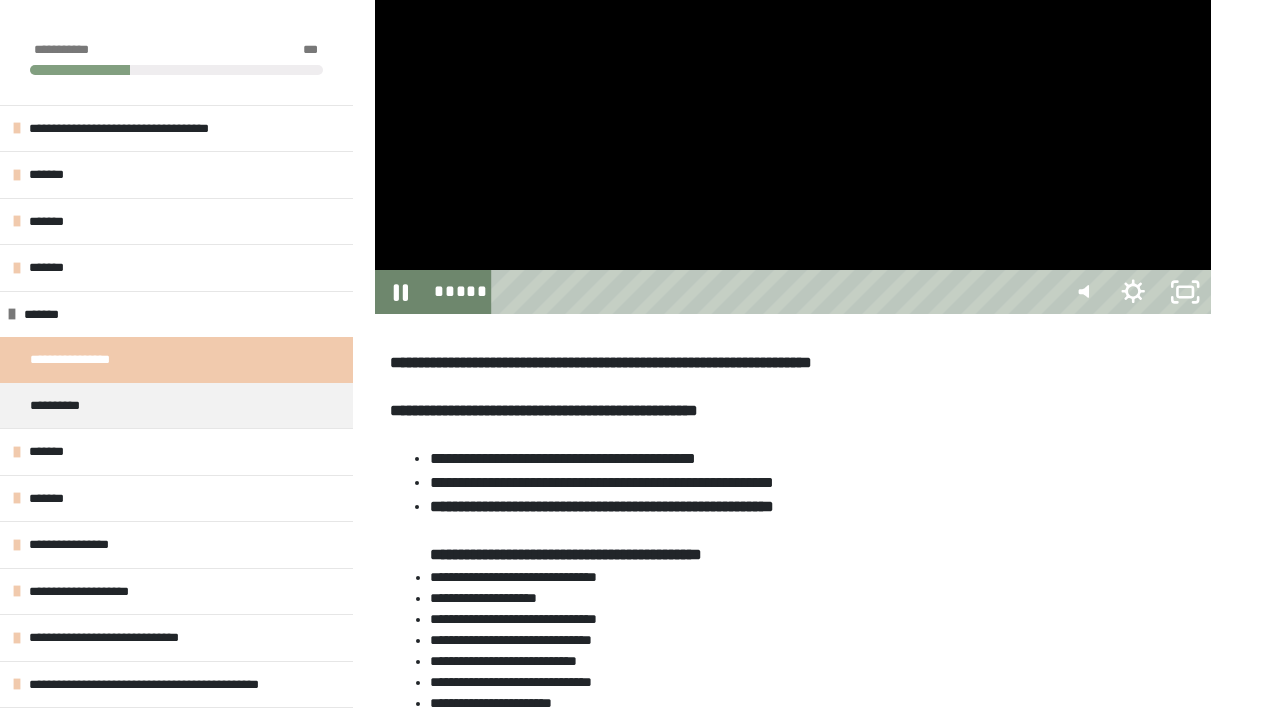 click at bounding box center (793, 79) 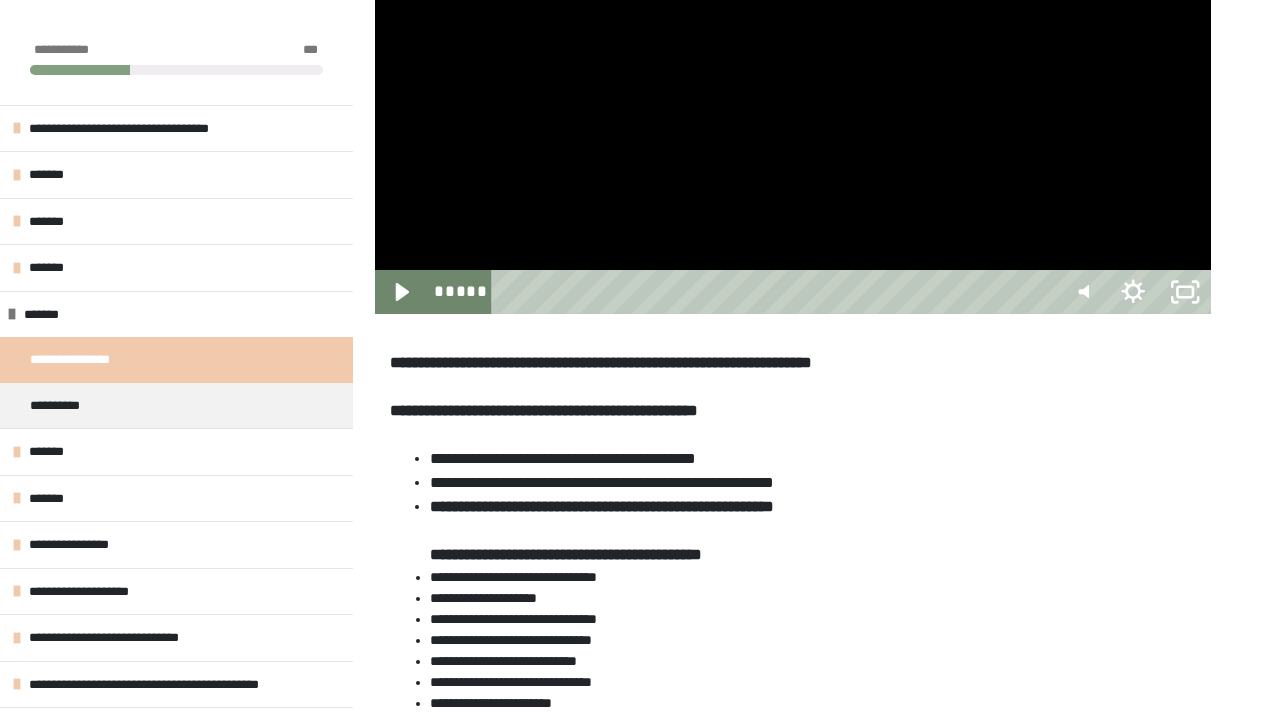 click at bounding box center (375, -156) 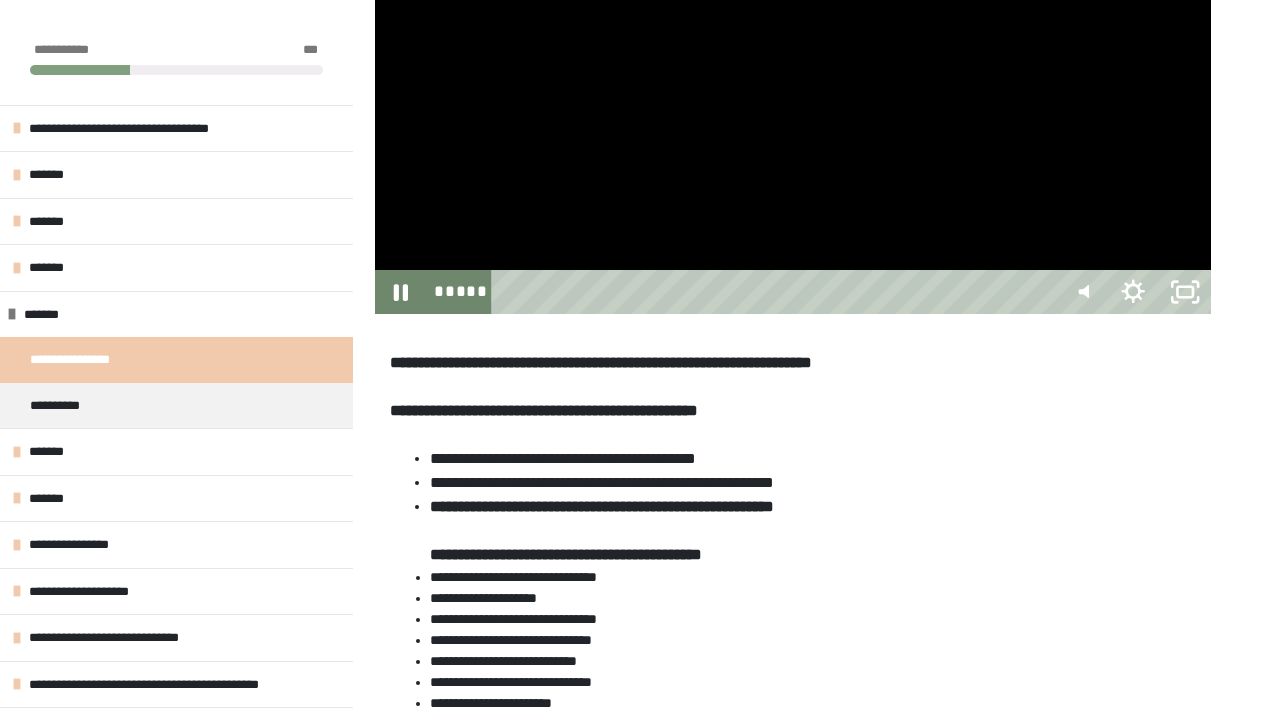click at bounding box center [793, 79] 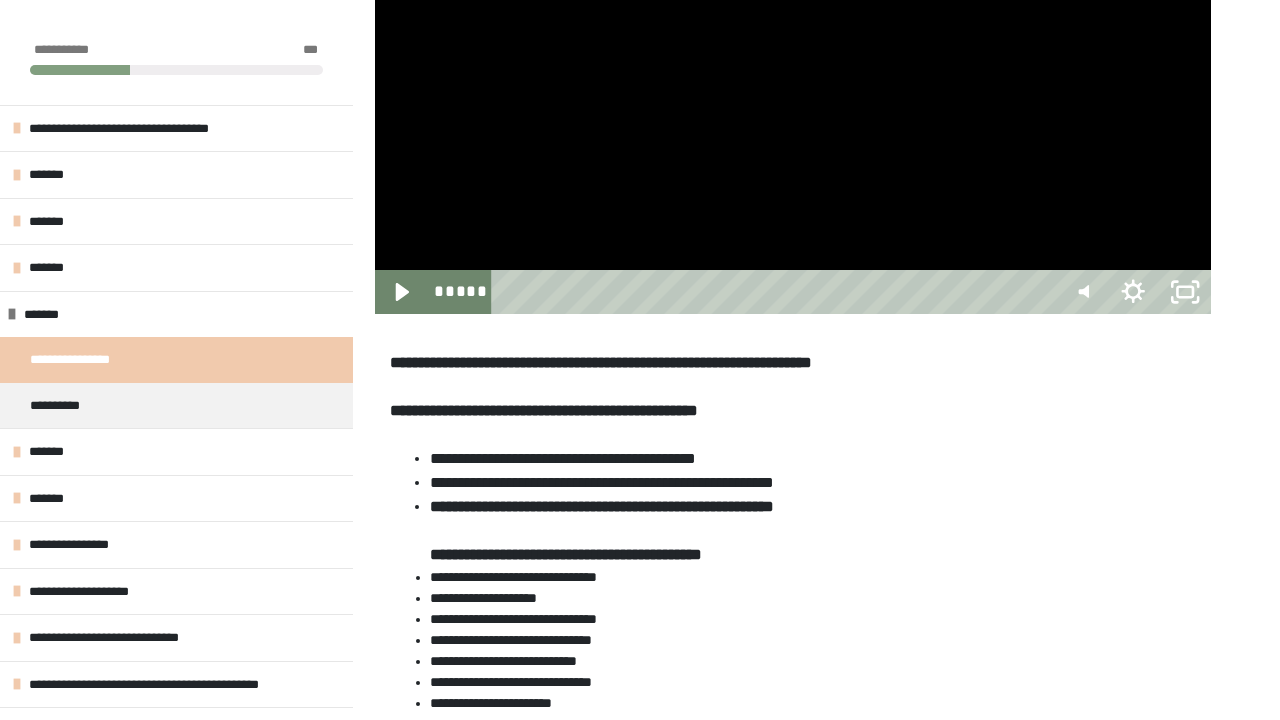click at bounding box center [375, -156] 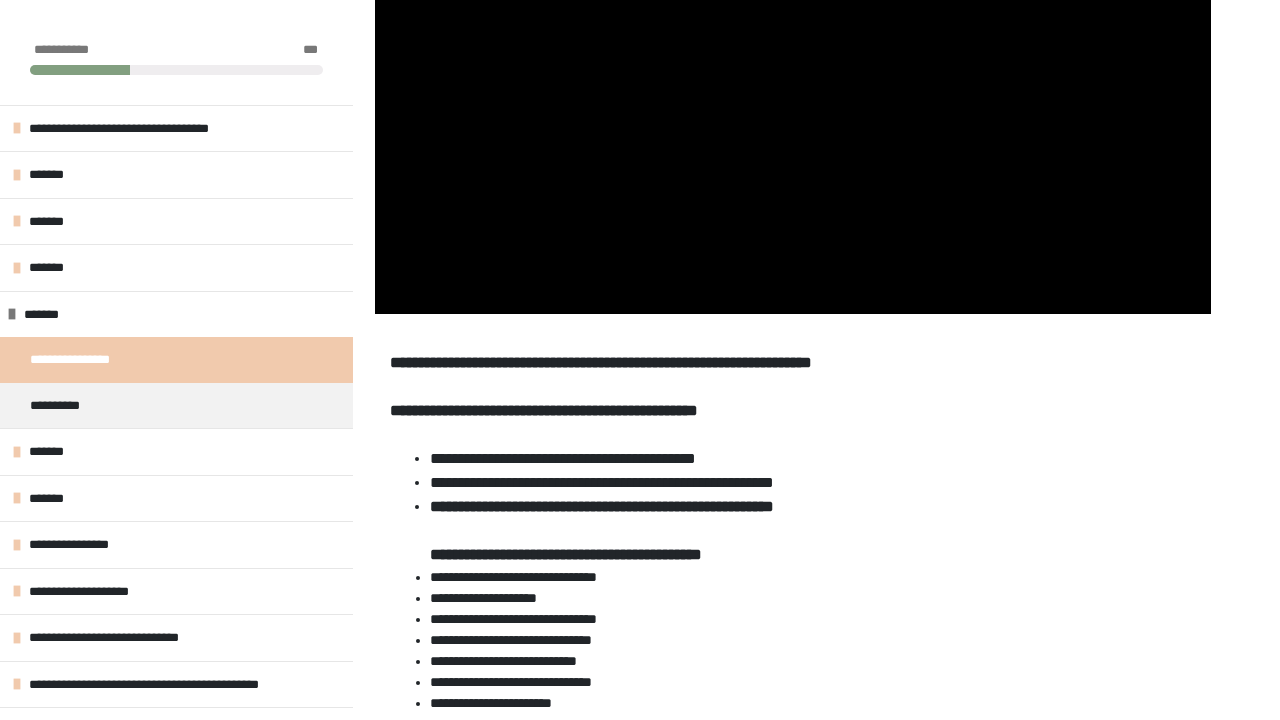 click at bounding box center (375, -156) 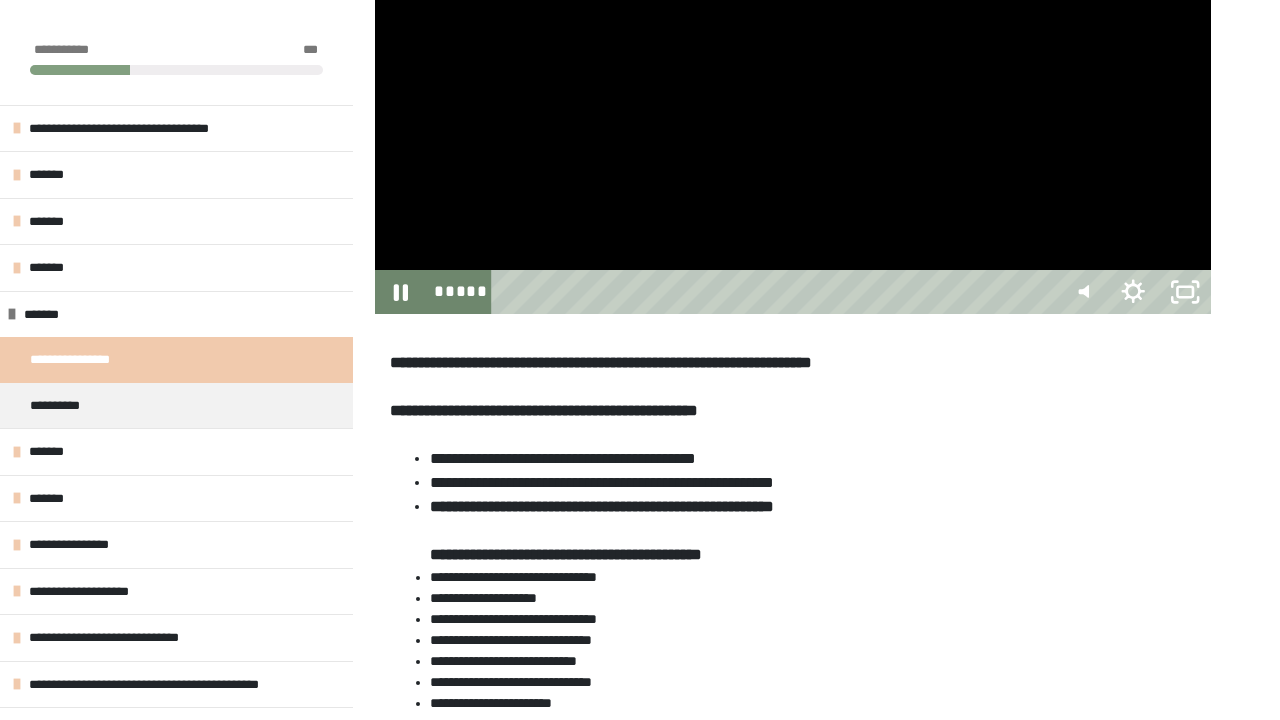 click at bounding box center [793, 79] 